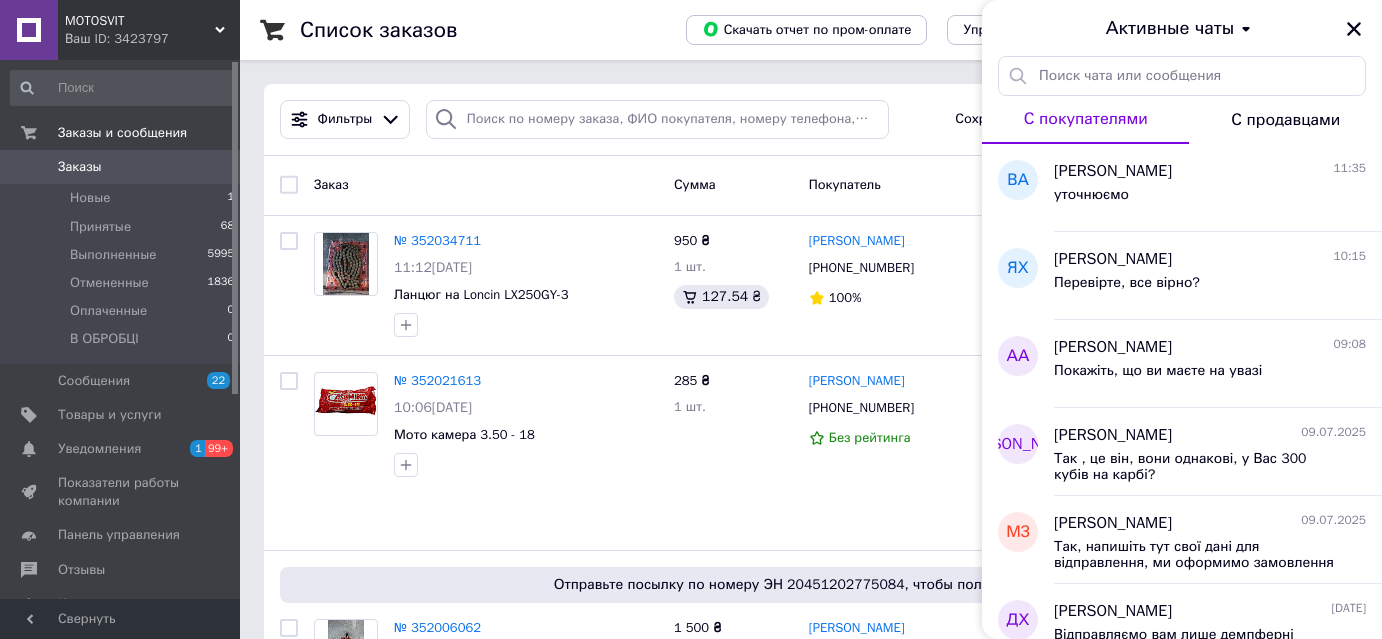 scroll, scrollTop: 0, scrollLeft: 0, axis: both 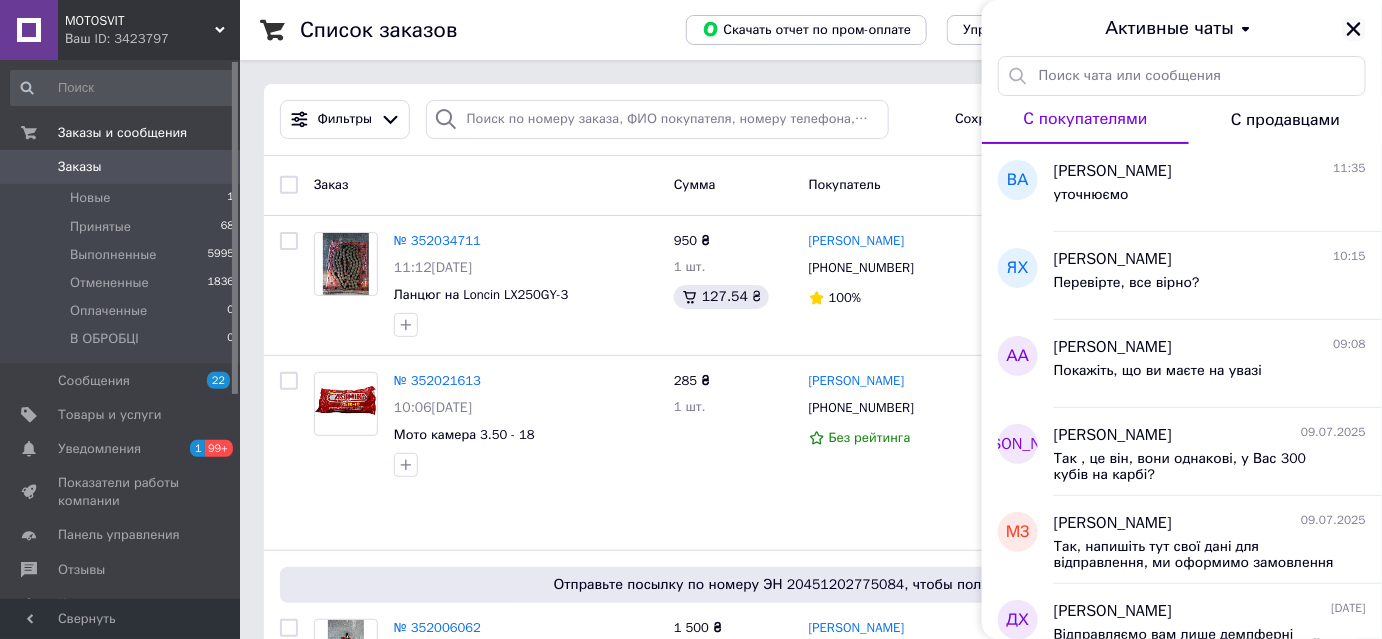 click 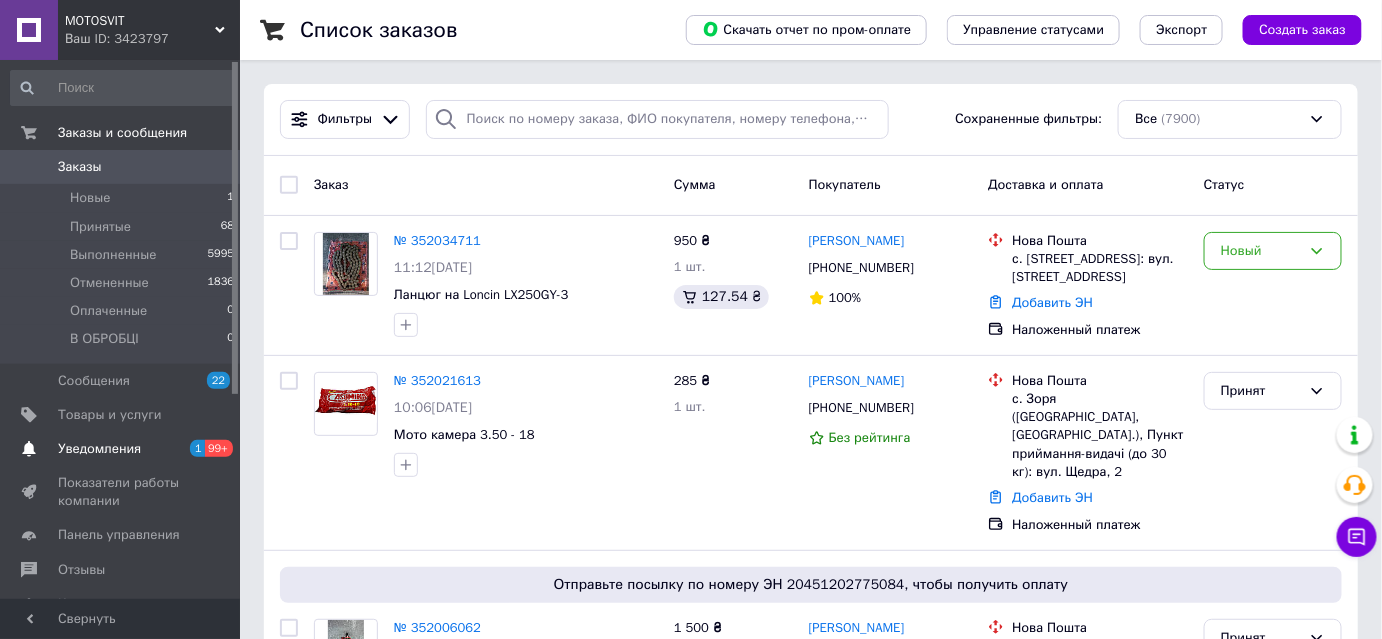 click on "99+" at bounding box center [219, 448] 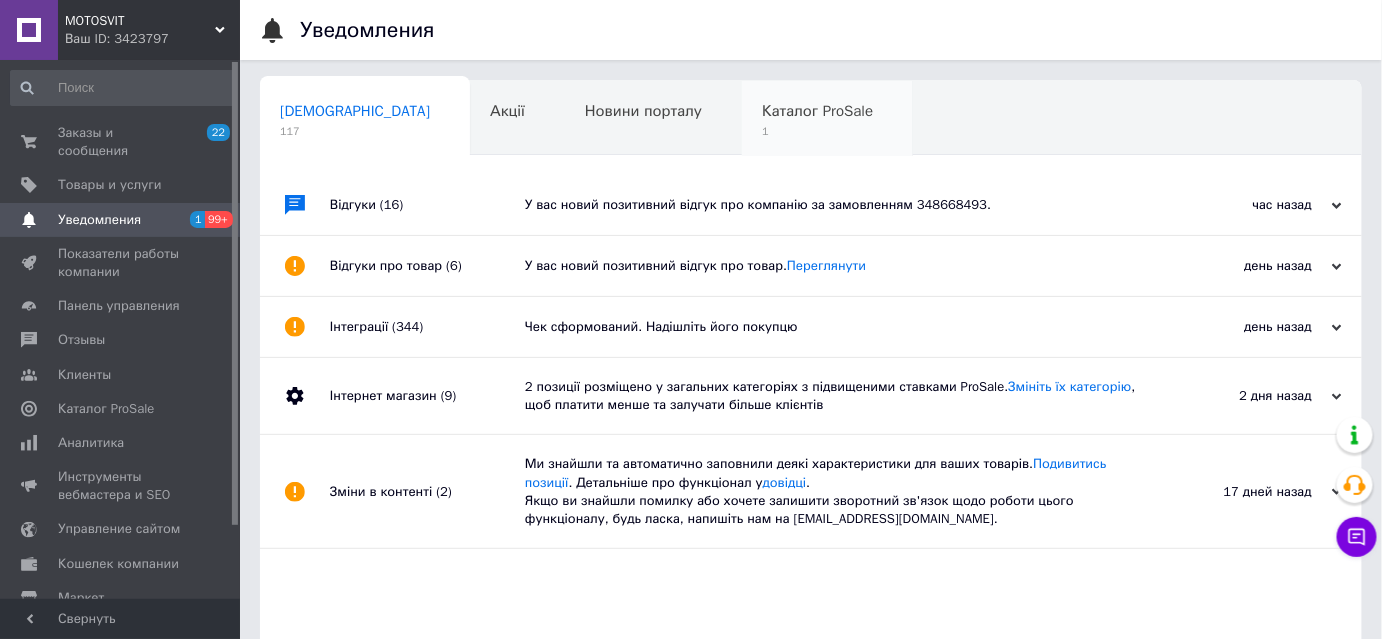 click on "1" at bounding box center [817, 131] 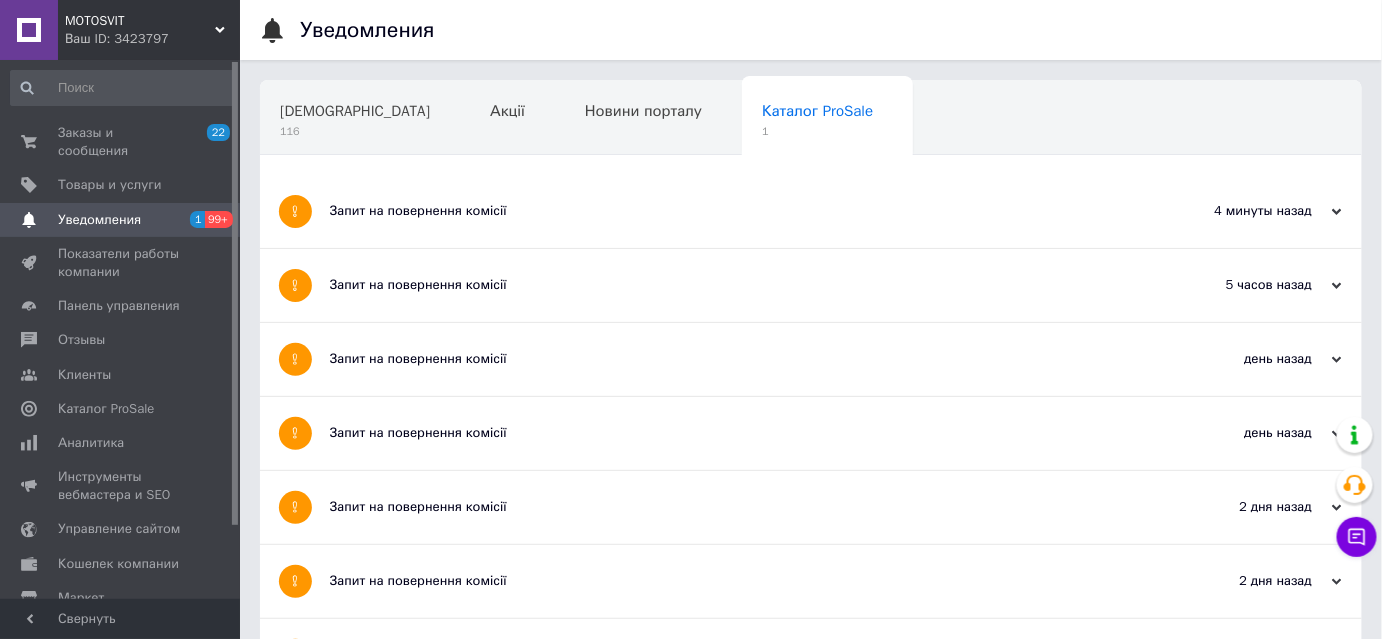 click on "Уведомления" at bounding box center [99, 220] 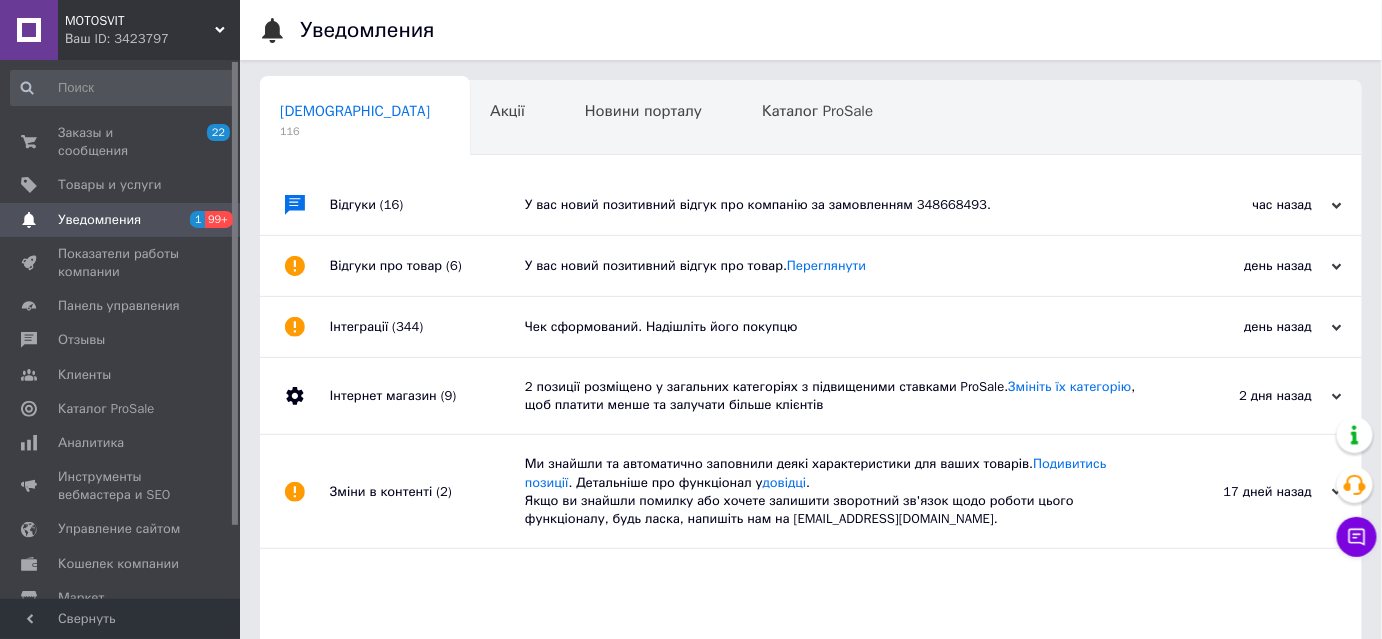 click on "У вас новий позитивний відгук про компанію за замовленням 348668493." at bounding box center (833, 205) 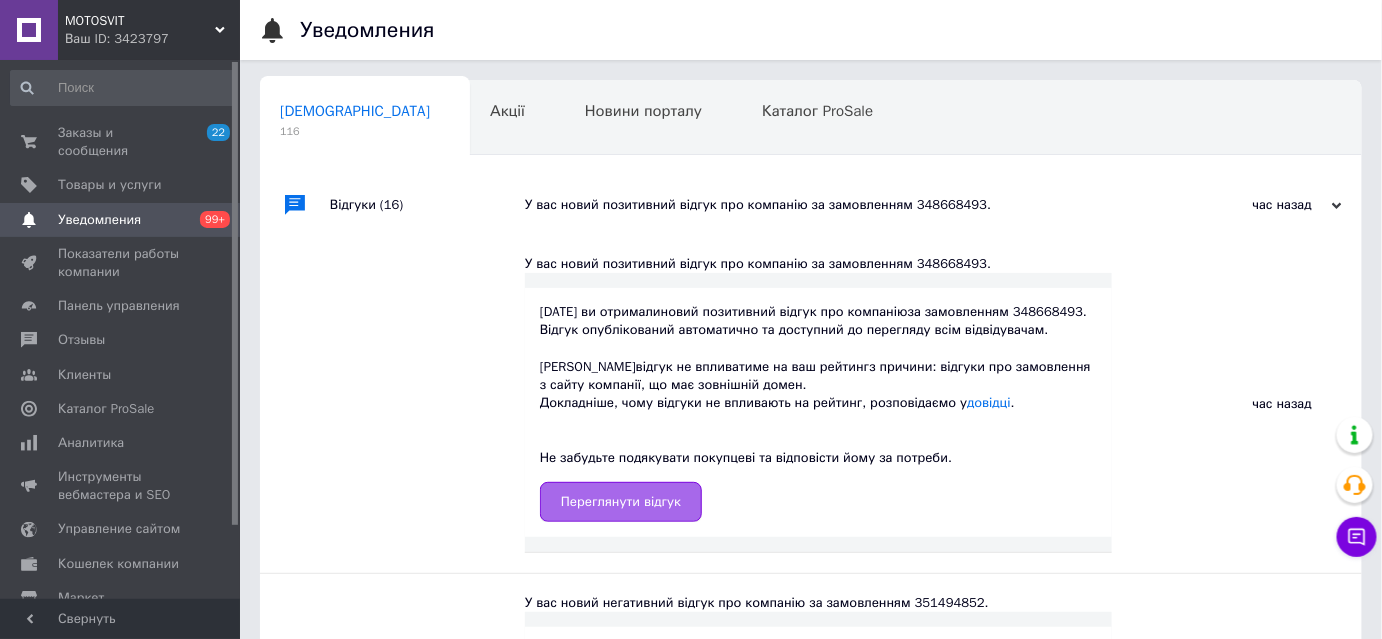 click on "Переглянути відгук" at bounding box center (621, 502) 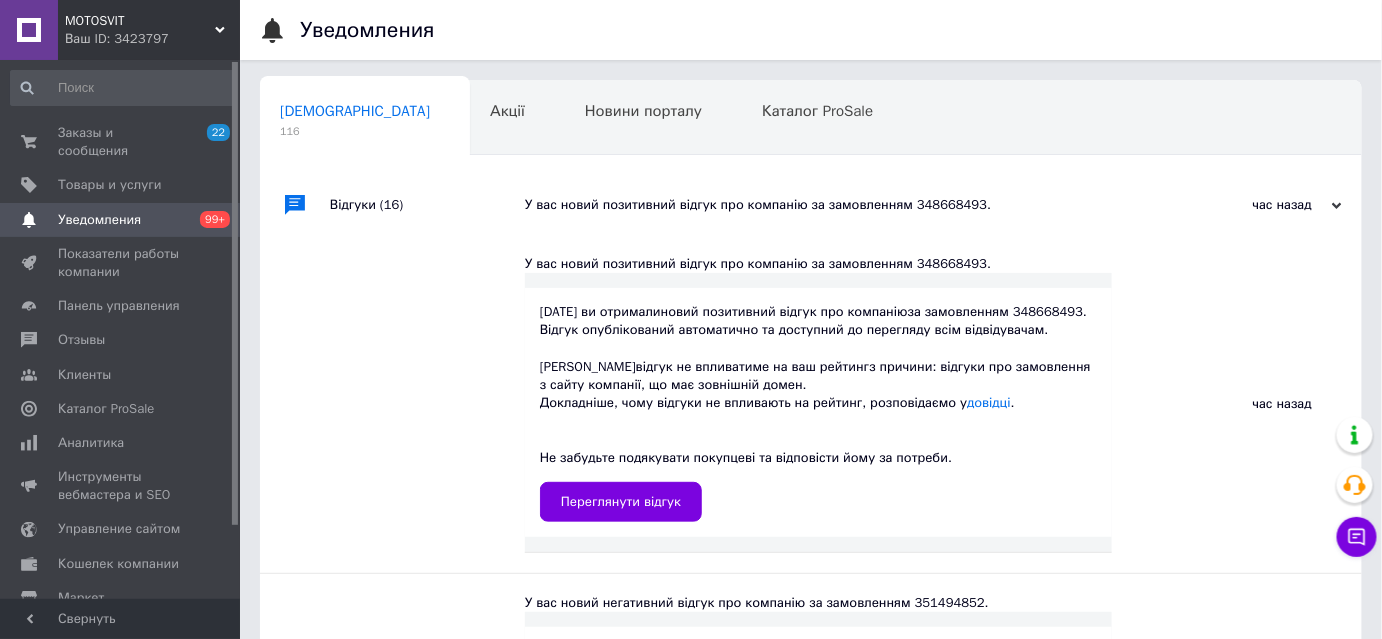 click on "Уведомления" at bounding box center [99, 220] 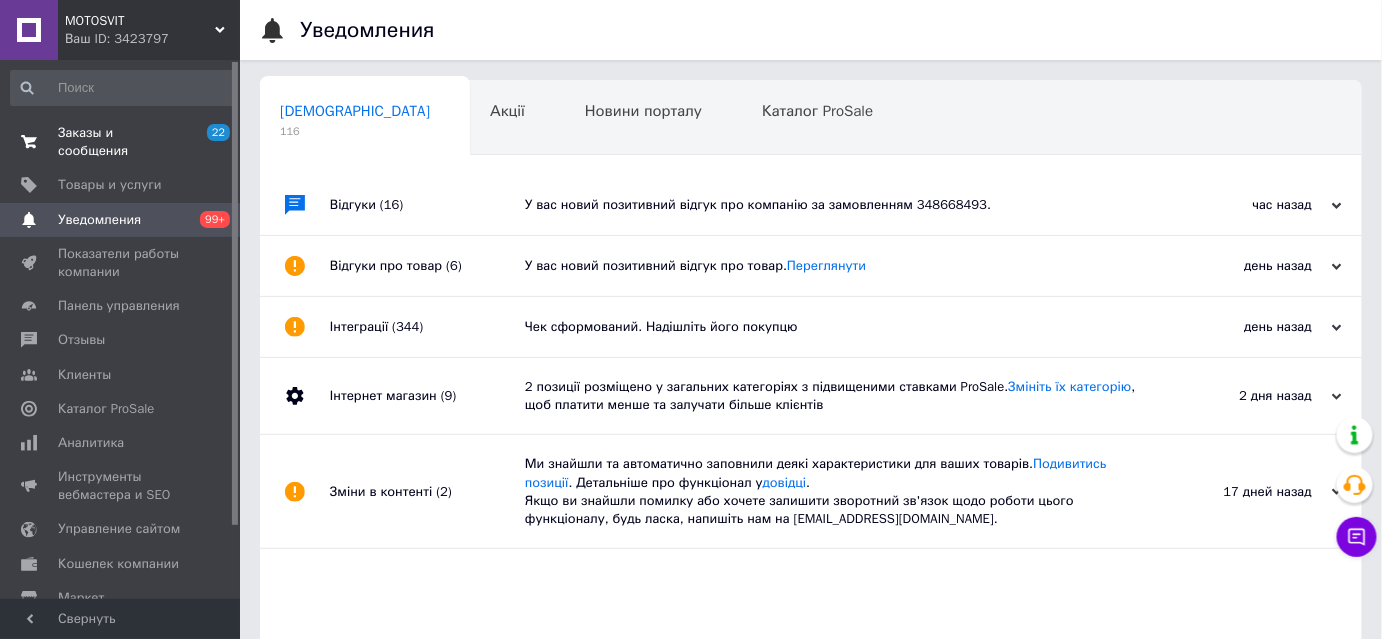 click on "Заказы и сообщения" at bounding box center (121, 142) 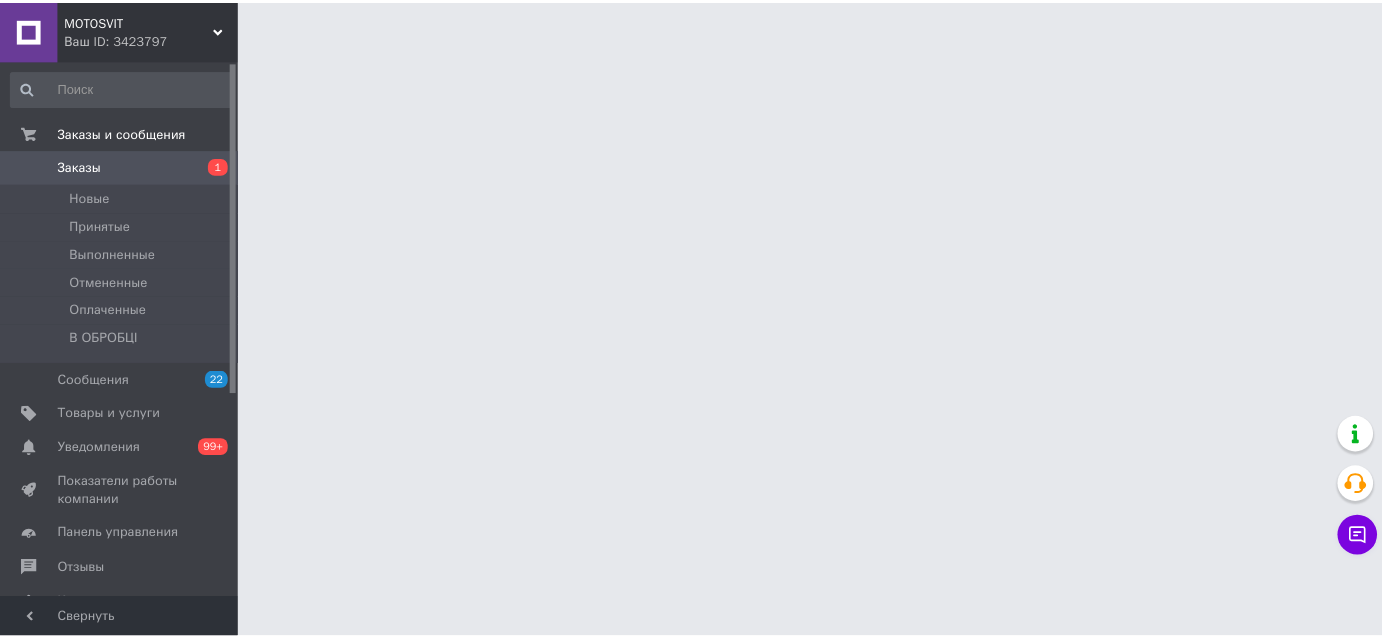 scroll, scrollTop: 0, scrollLeft: 0, axis: both 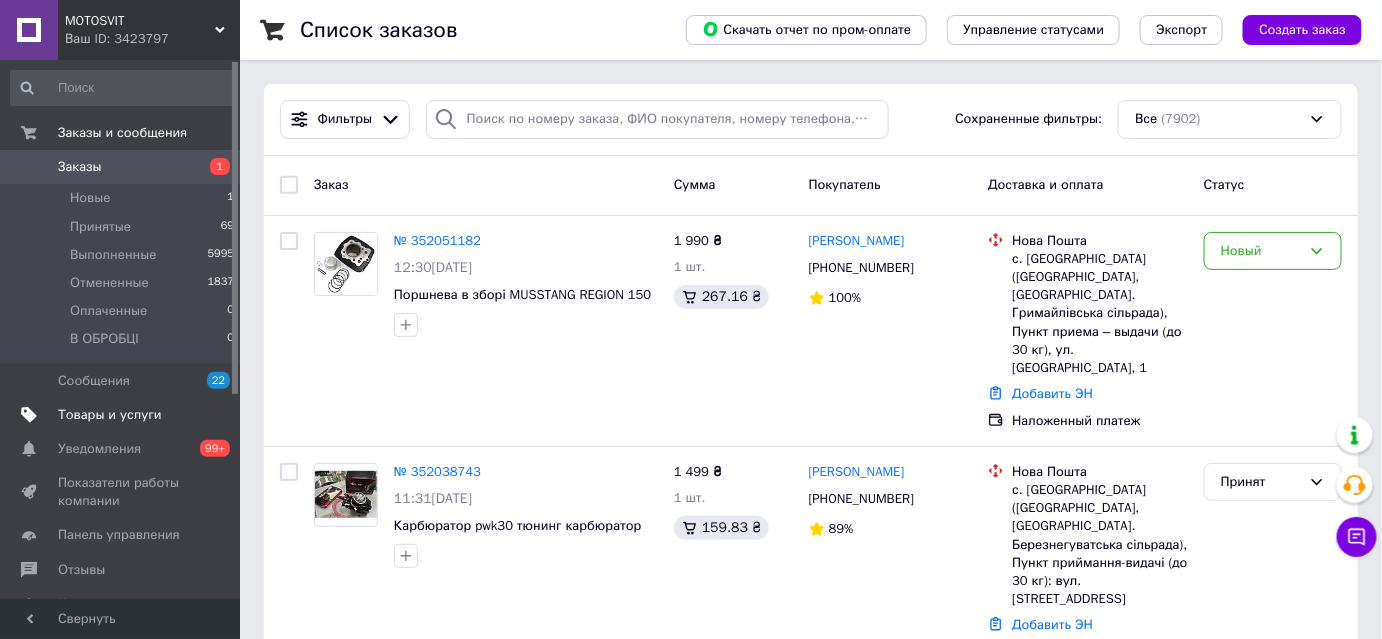 click on "Товары и услуги" at bounding box center (110, 415) 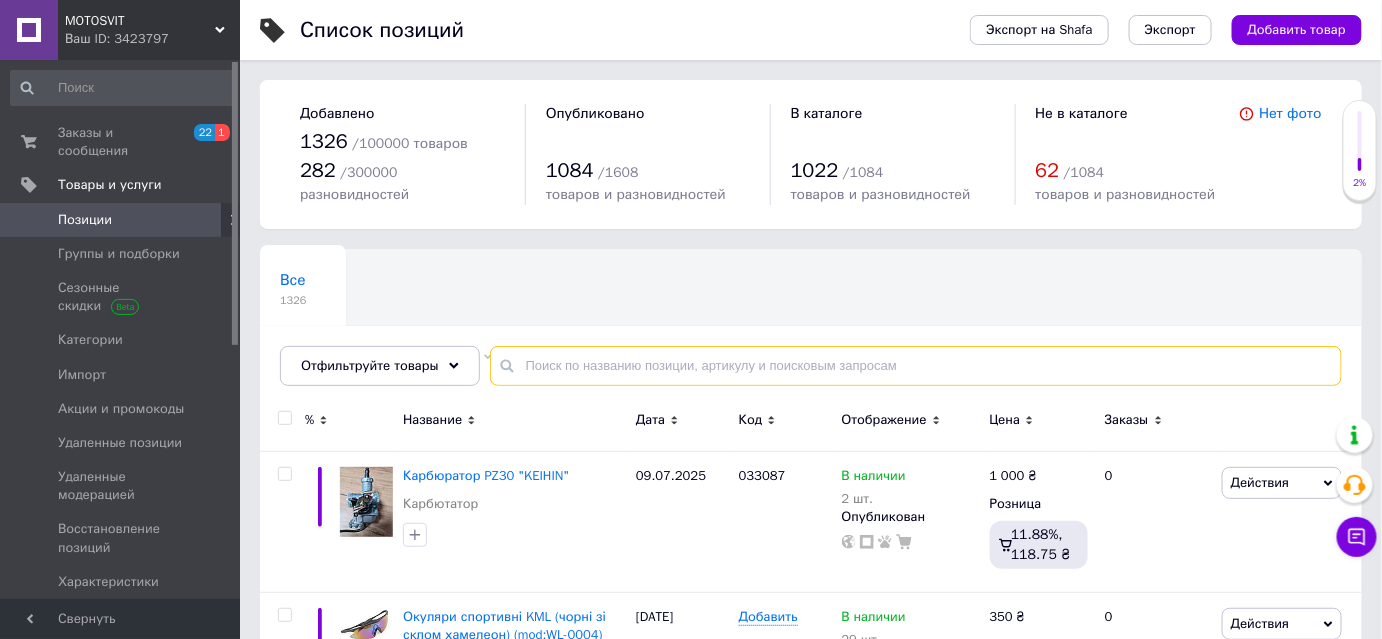 click at bounding box center (916, 366) 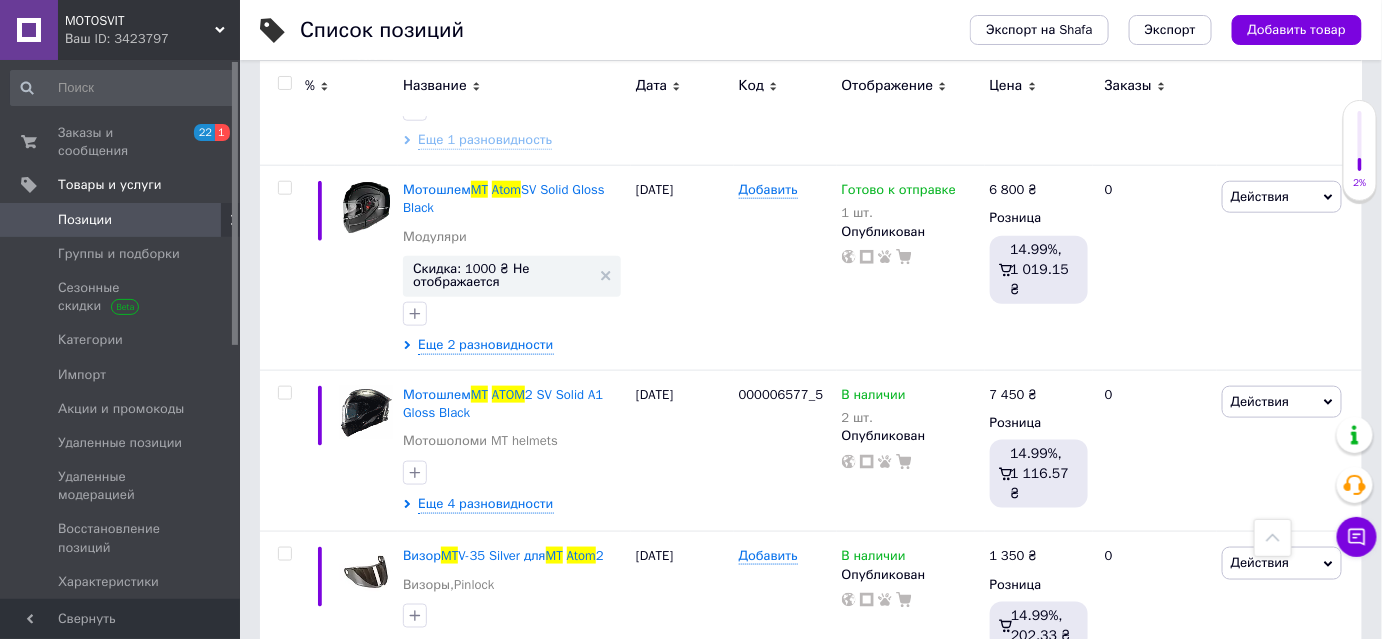 scroll, scrollTop: 181, scrollLeft: 0, axis: vertical 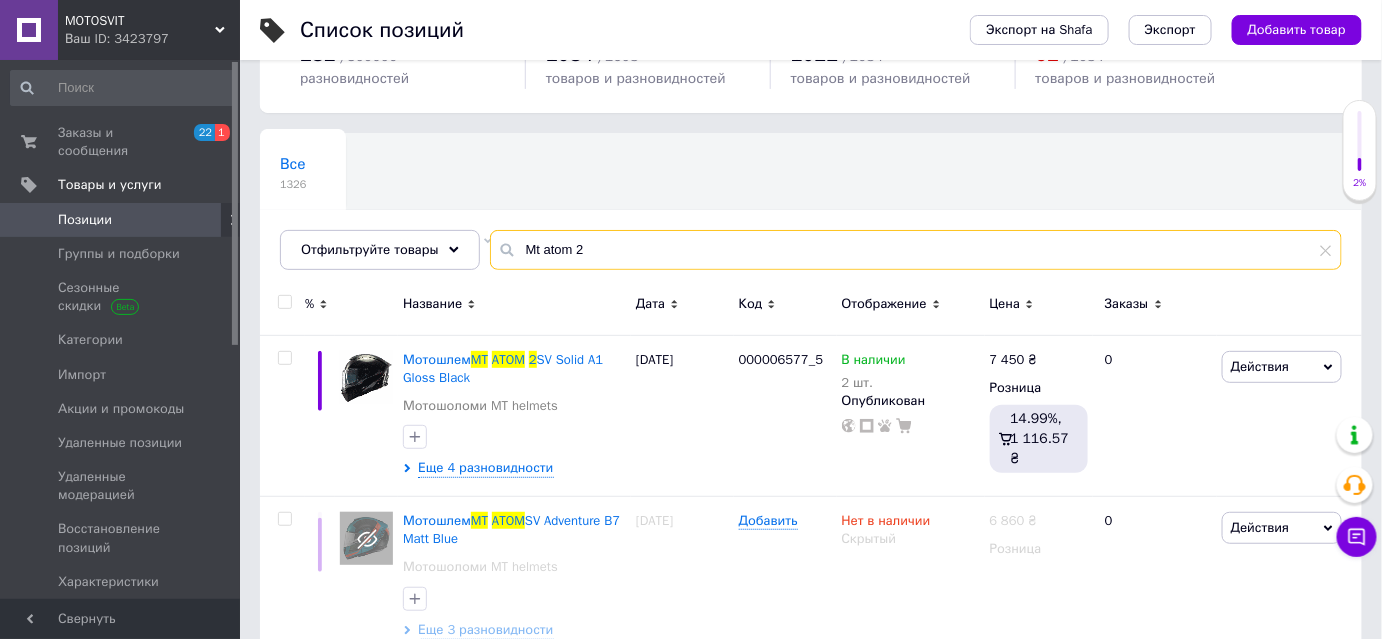 type on "Mt atom 2" 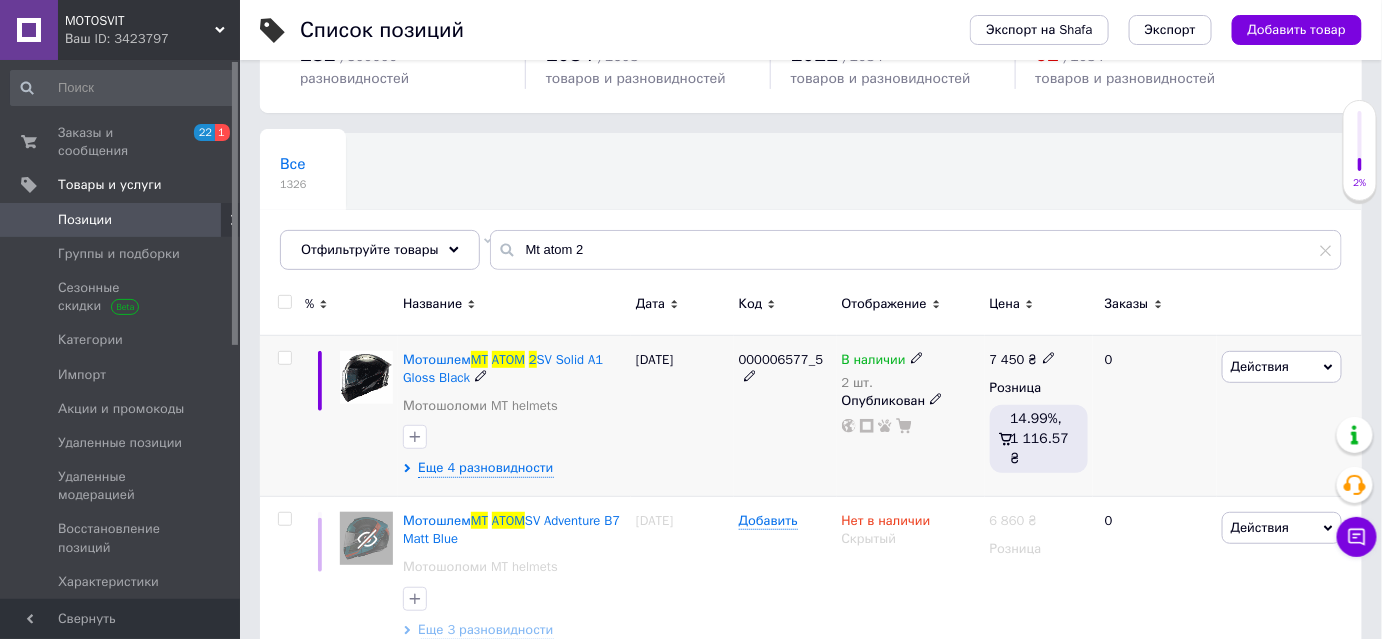 click 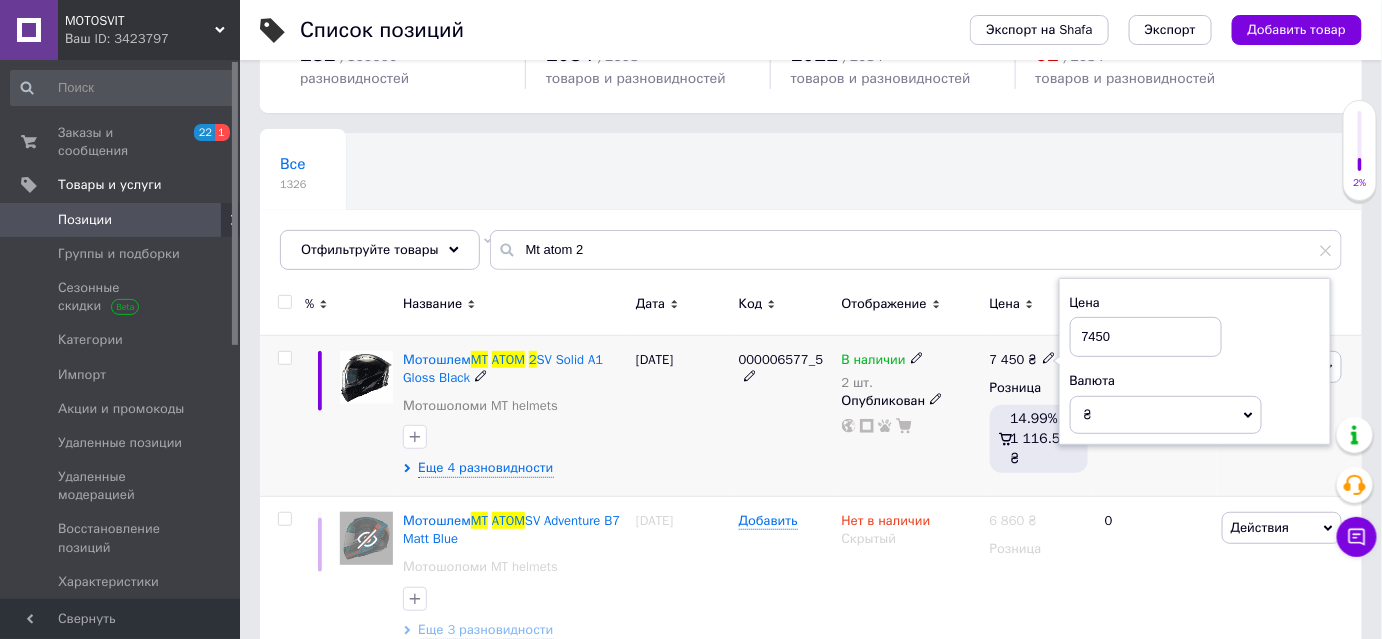 drag, startPoint x: 1105, startPoint y: 315, endPoint x: 1090, endPoint y: 321, distance: 16.155495 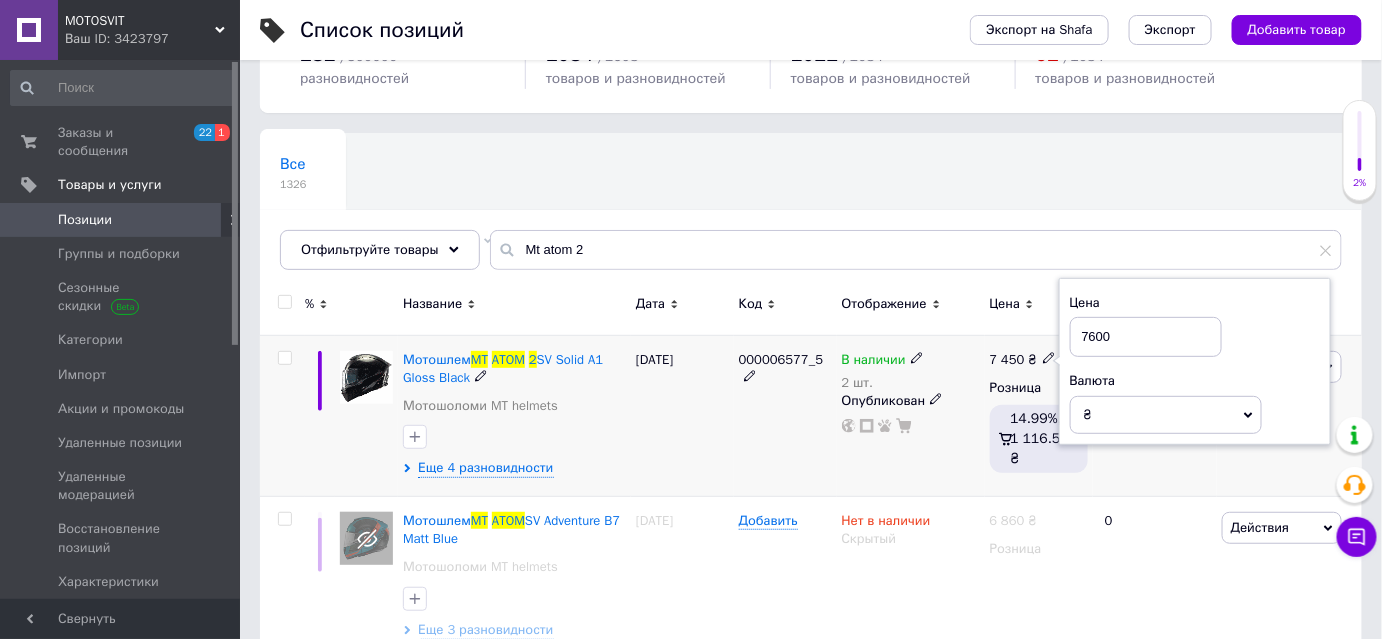 type on "7600" 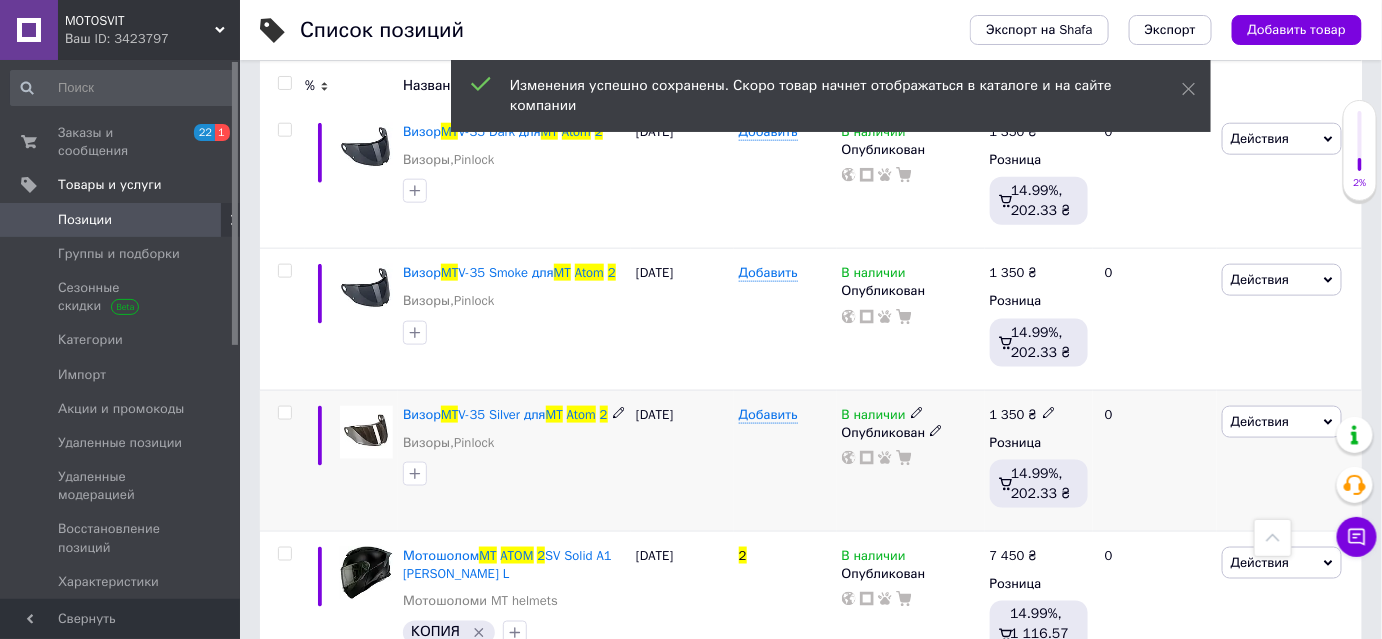scroll, scrollTop: 752, scrollLeft: 0, axis: vertical 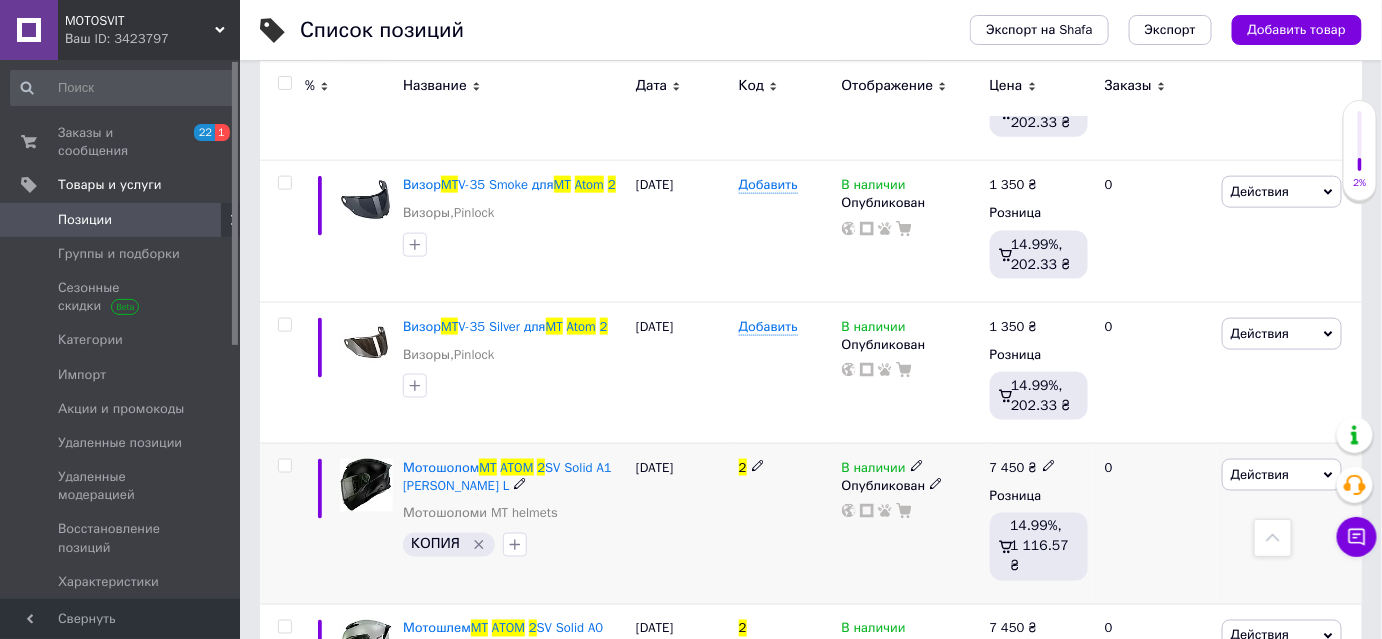 click 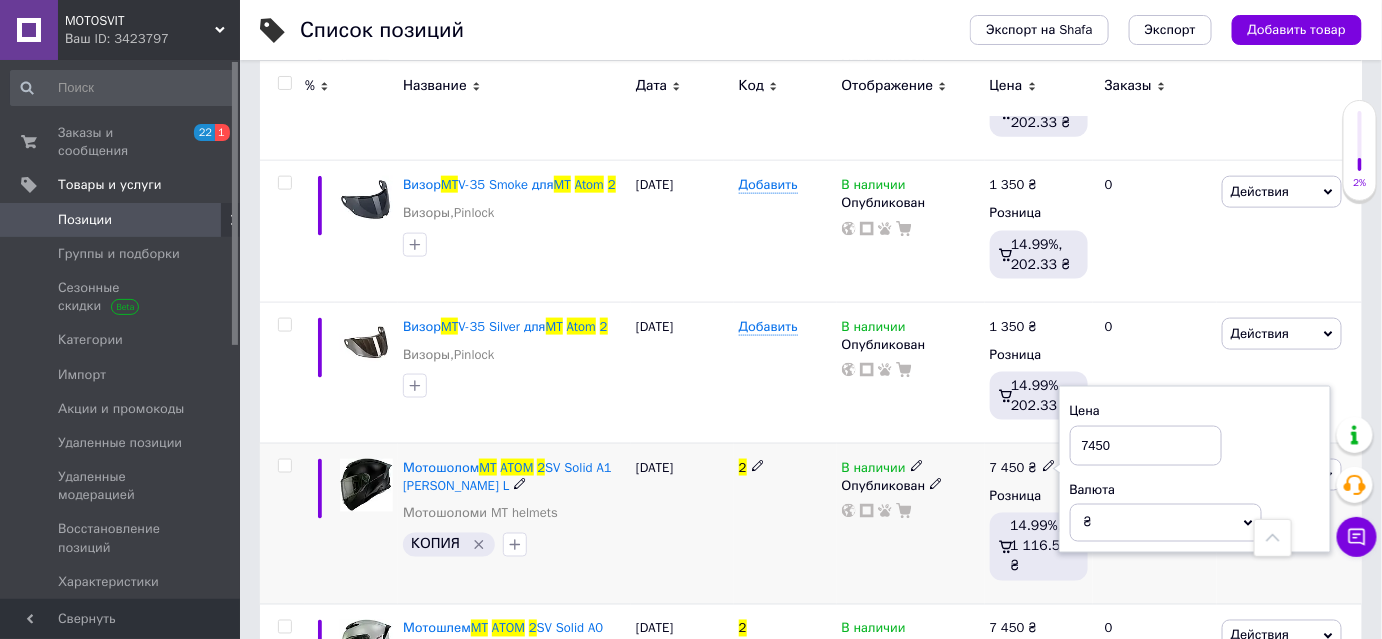 click on "7450" at bounding box center (1146, 446) 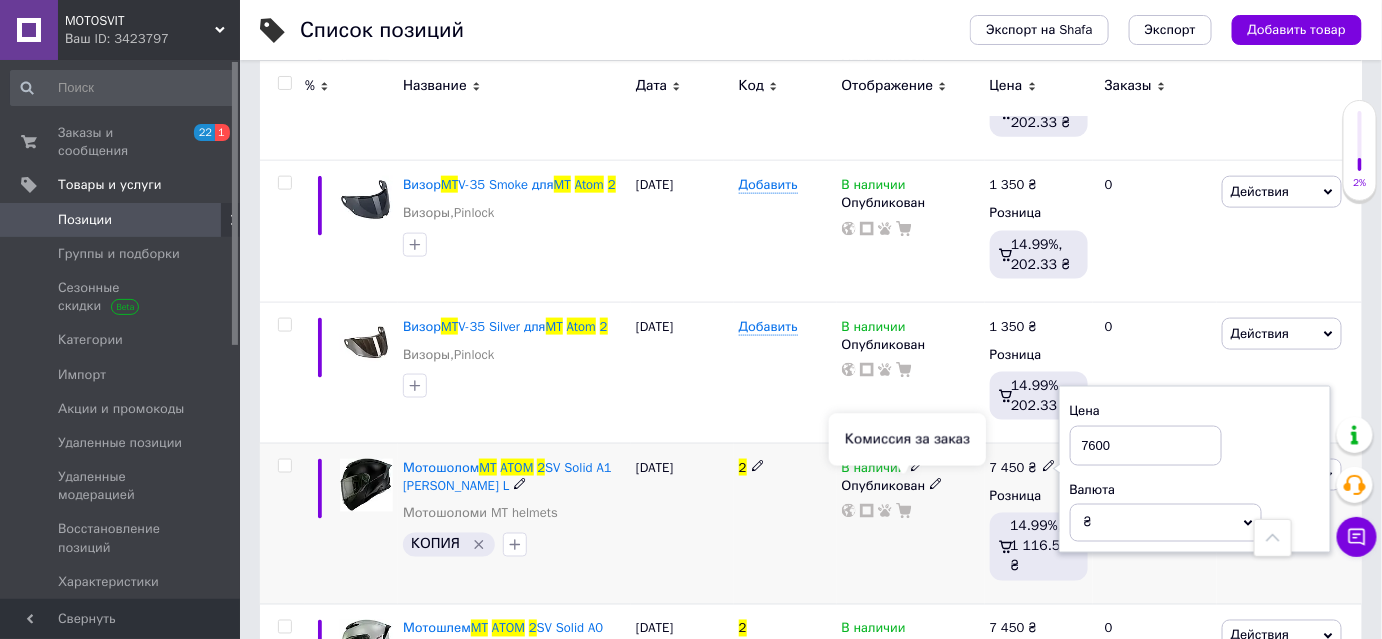 type on "7600" 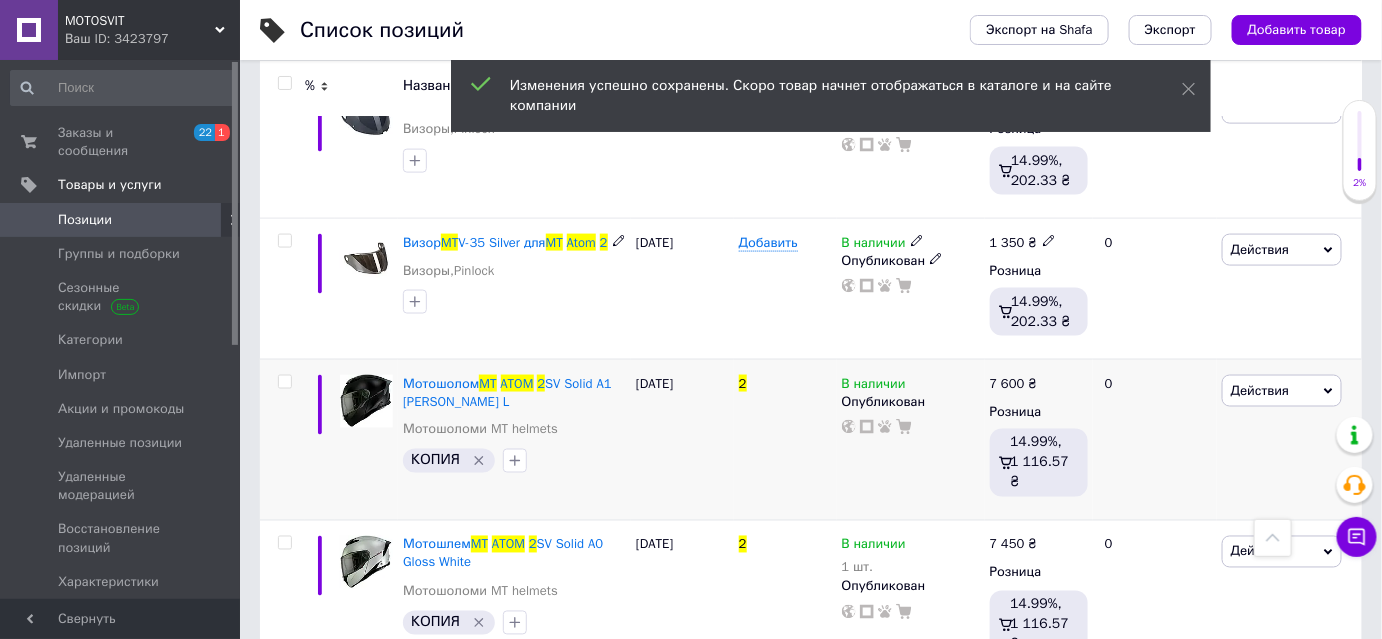 scroll, scrollTop: 934, scrollLeft: 0, axis: vertical 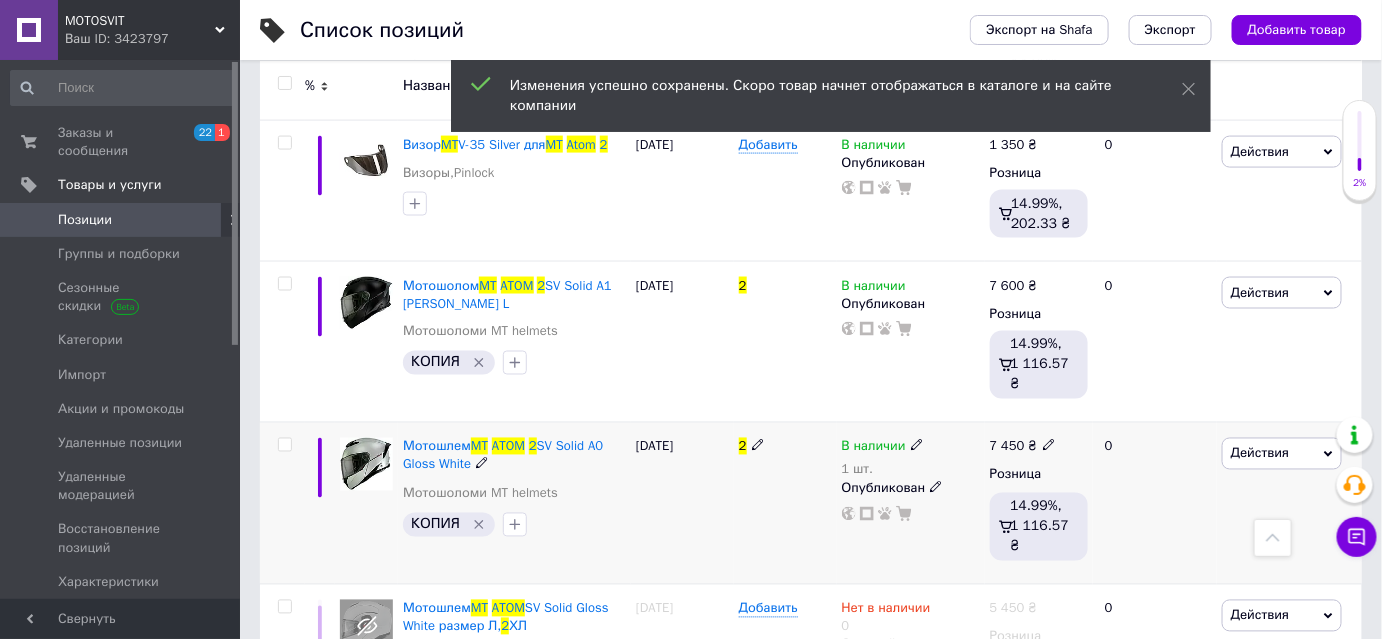 click 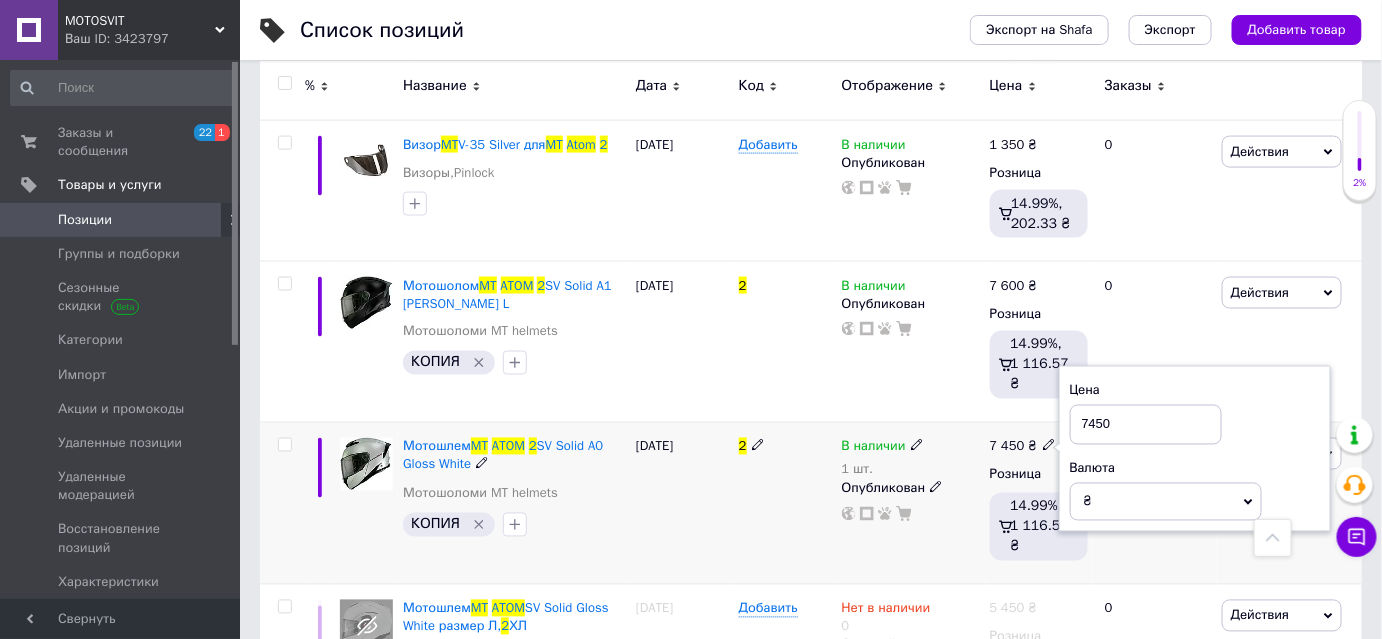 drag, startPoint x: 1121, startPoint y: 376, endPoint x: 1089, endPoint y: 382, distance: 32.55764 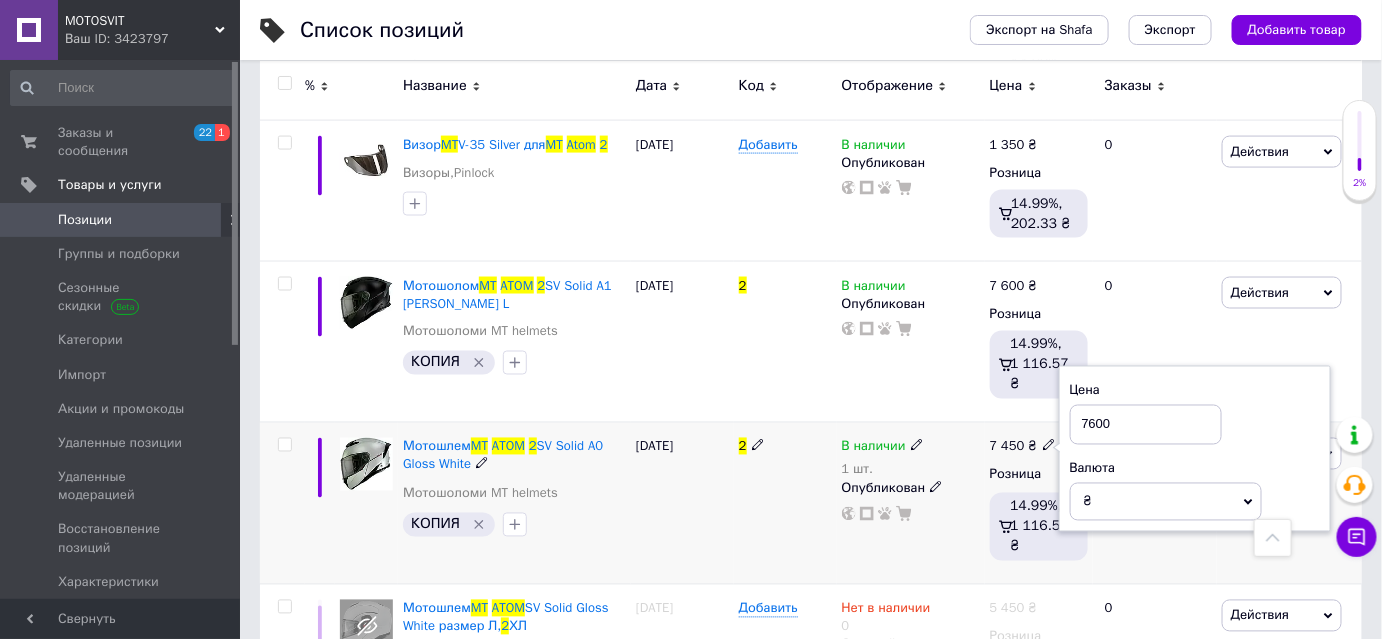 type on "7600" 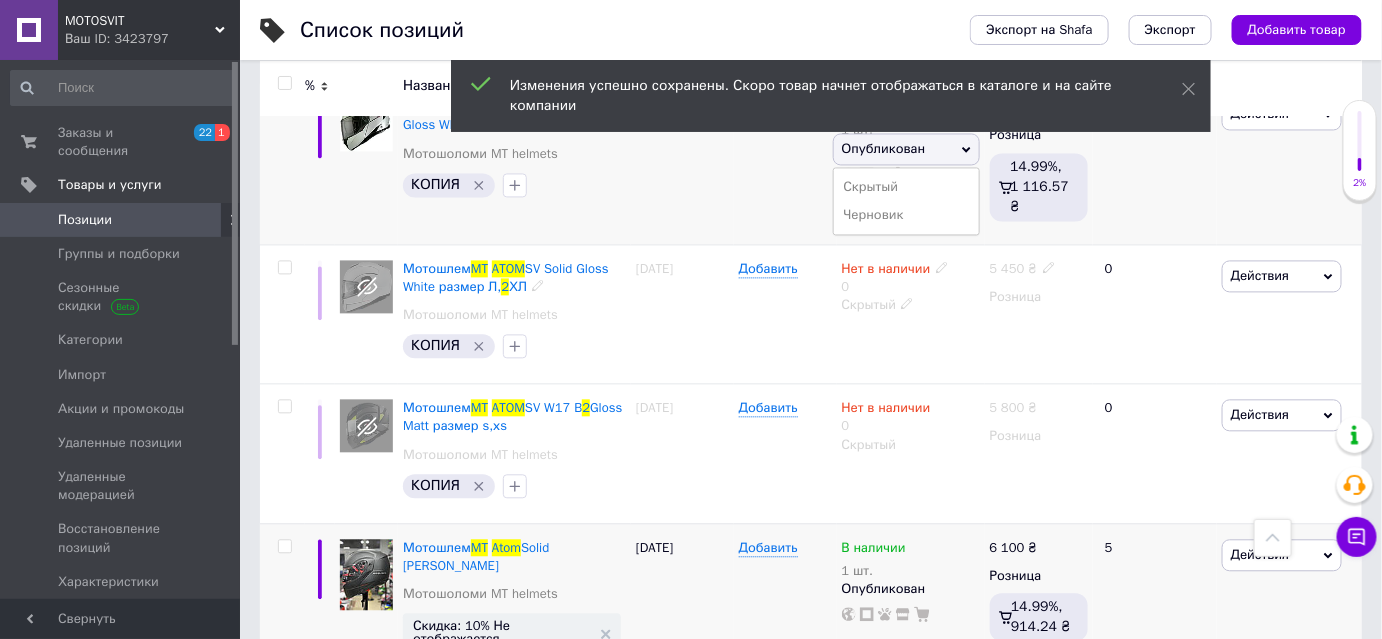 scroll, scrollTop: 1480, scrollLeft: 0, axis: vertical 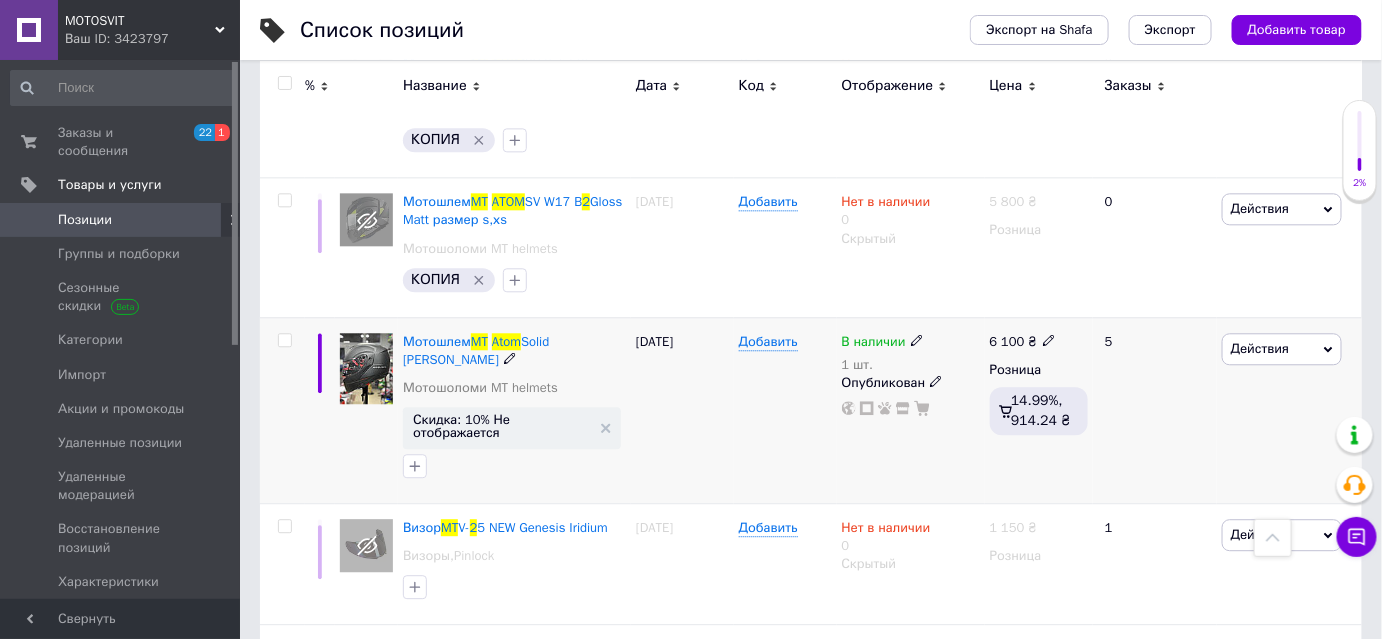click 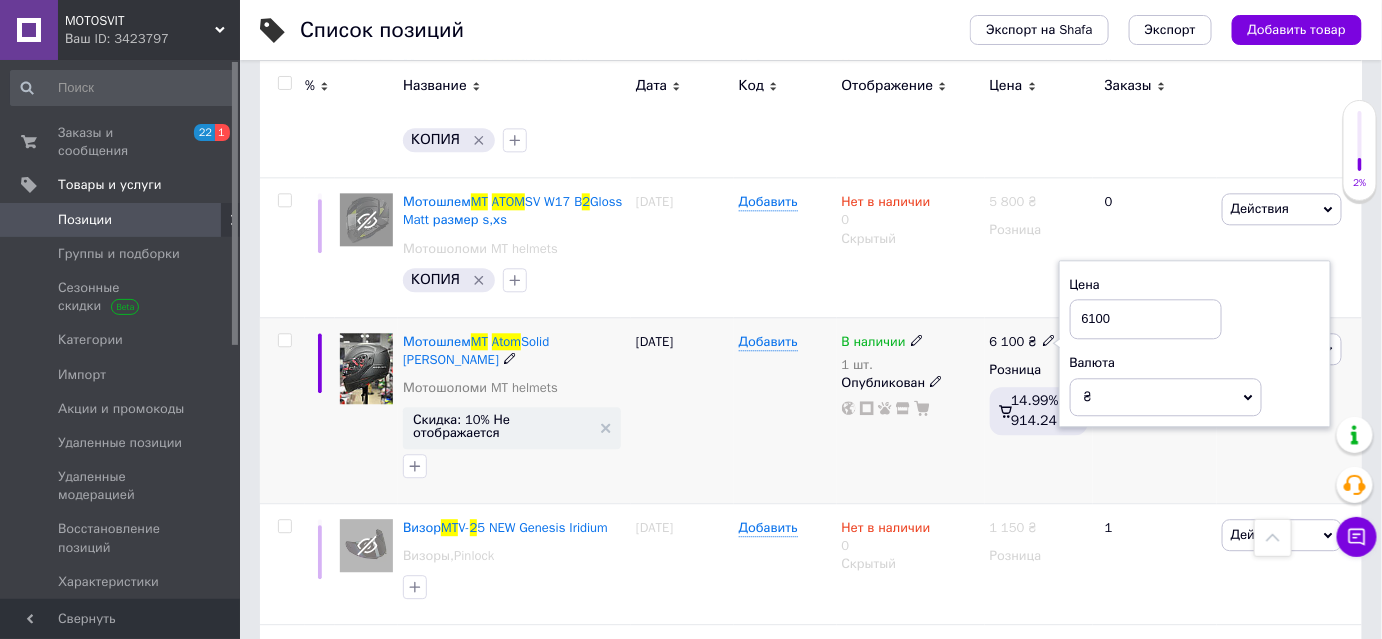 drag, startPoint x: 1114, startPoint y: 250, endPoint x: 1090, endPoint y: 253, distance: 24.186773 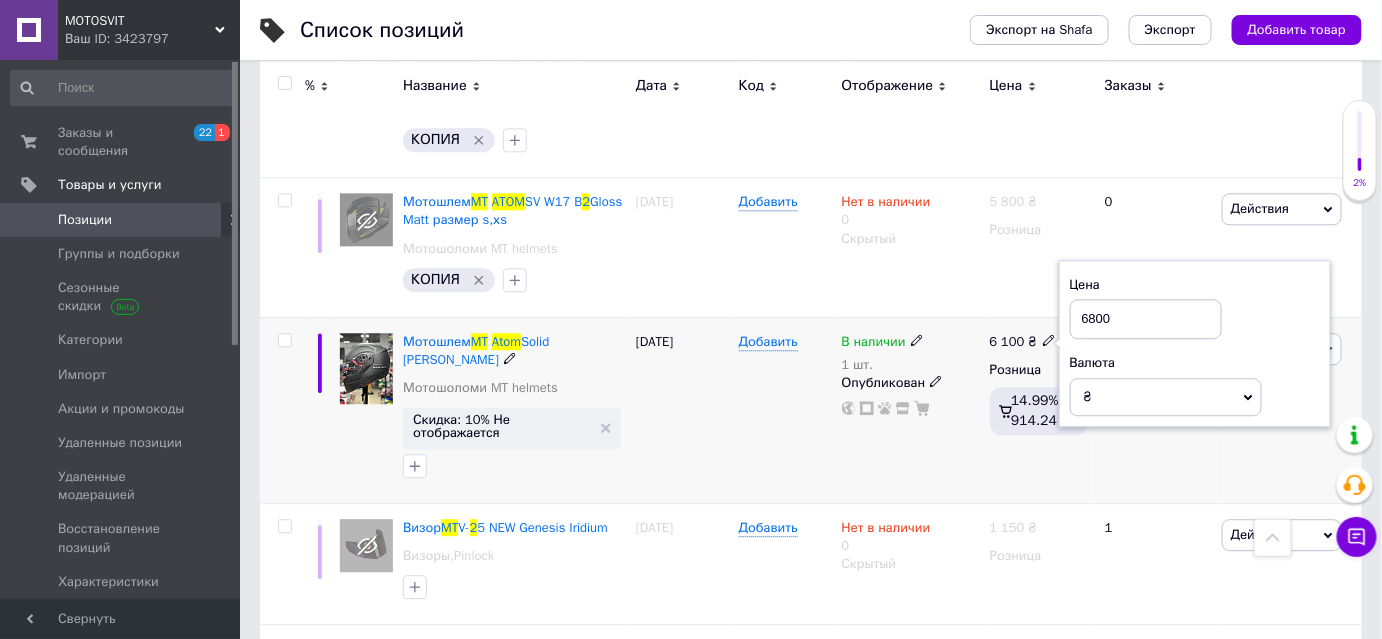 type on "6800" 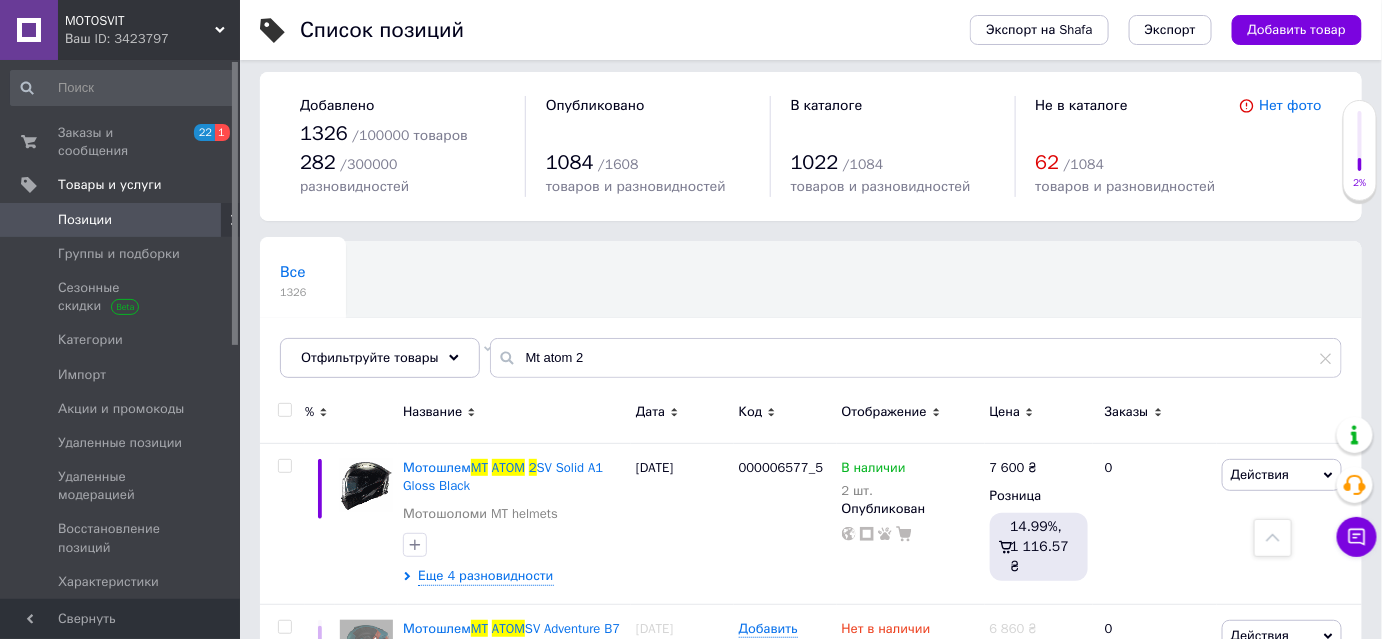 scroll, scrollTop: 0, scrollLeft: 0, axis: both 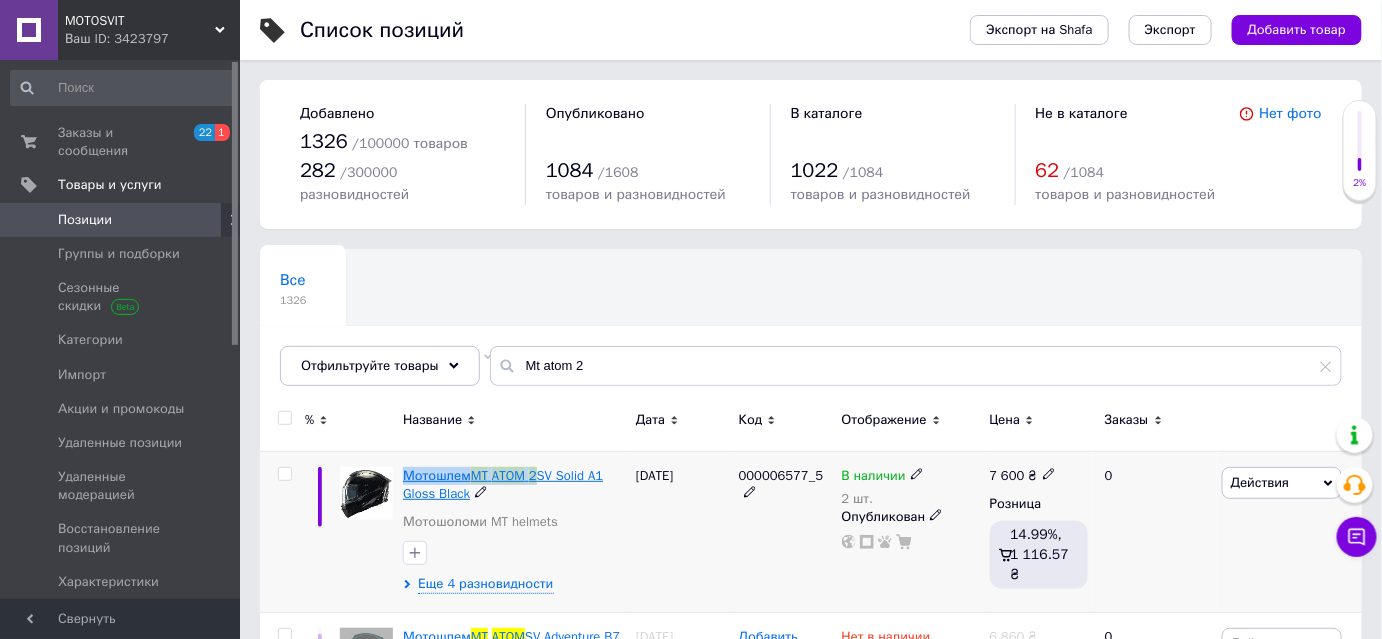 drag, startPoint x: 400, startPoint y: 452, endPoint x: 538, endPoint y: 456, distance: 138.05795 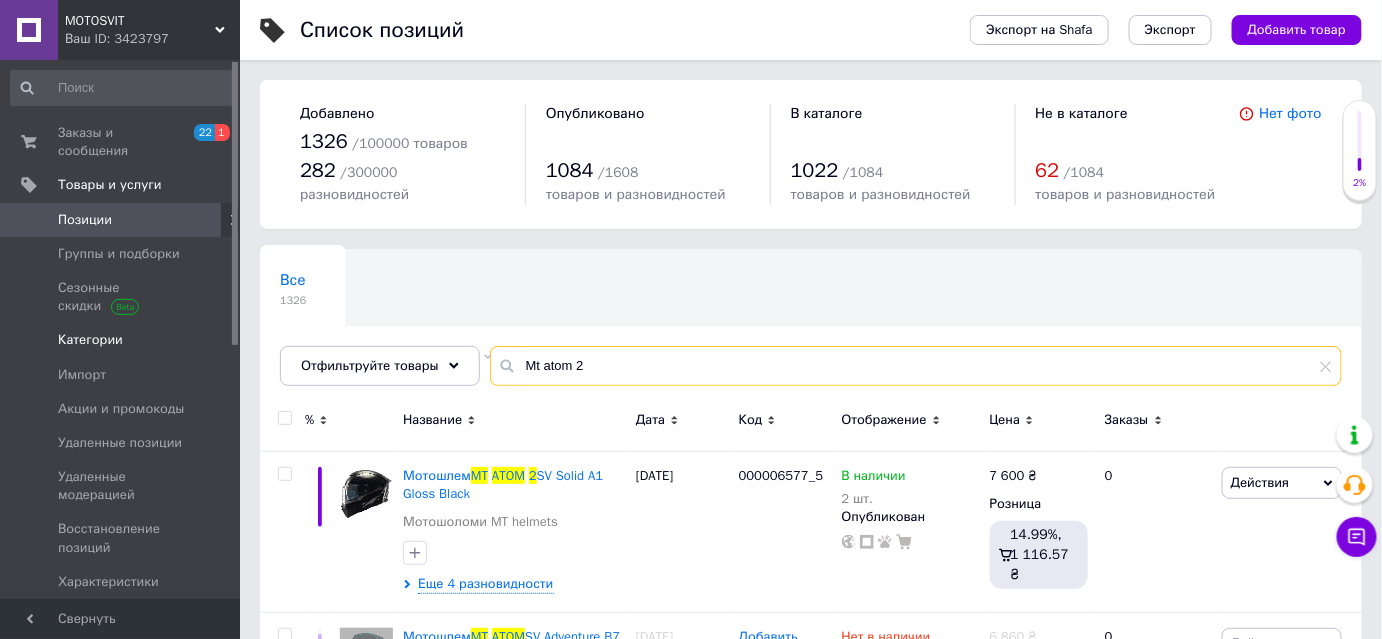 drag, startPoint x: 613, startPoint y: 339, endPoint x: 229, endPoint y: 337, distance: 384.00522 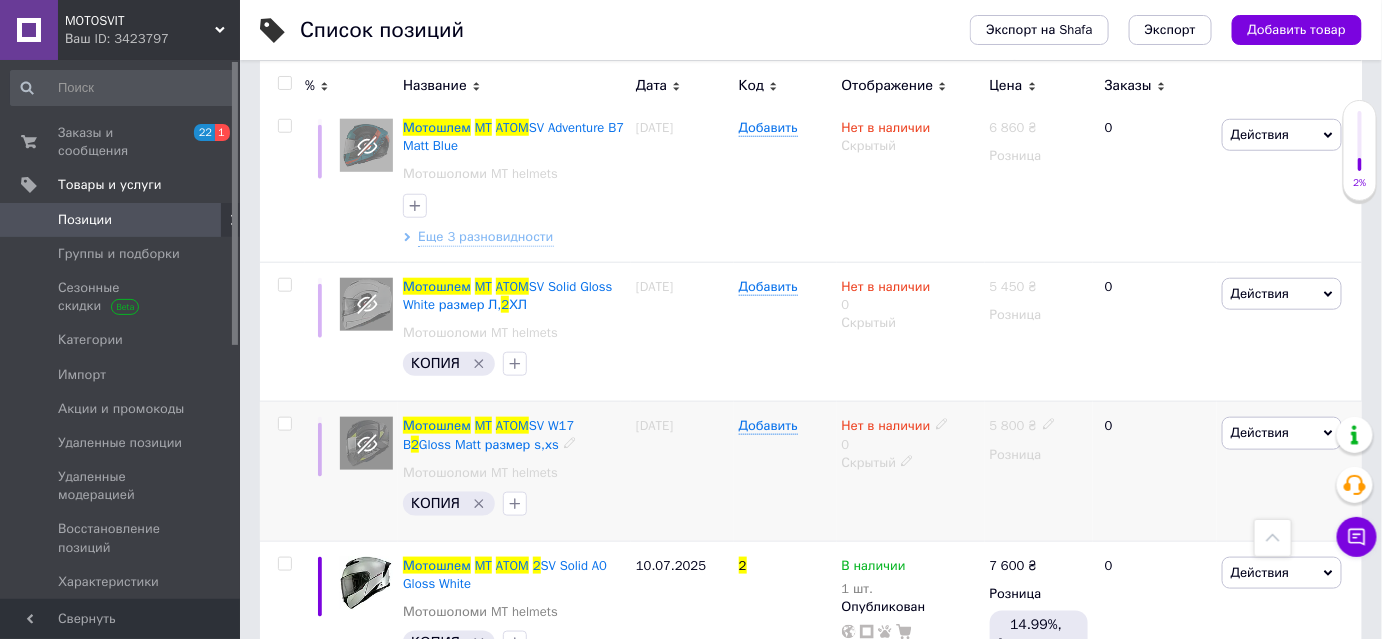 scroll, scrollTop: 0, scrollLeft: 0, axis: both 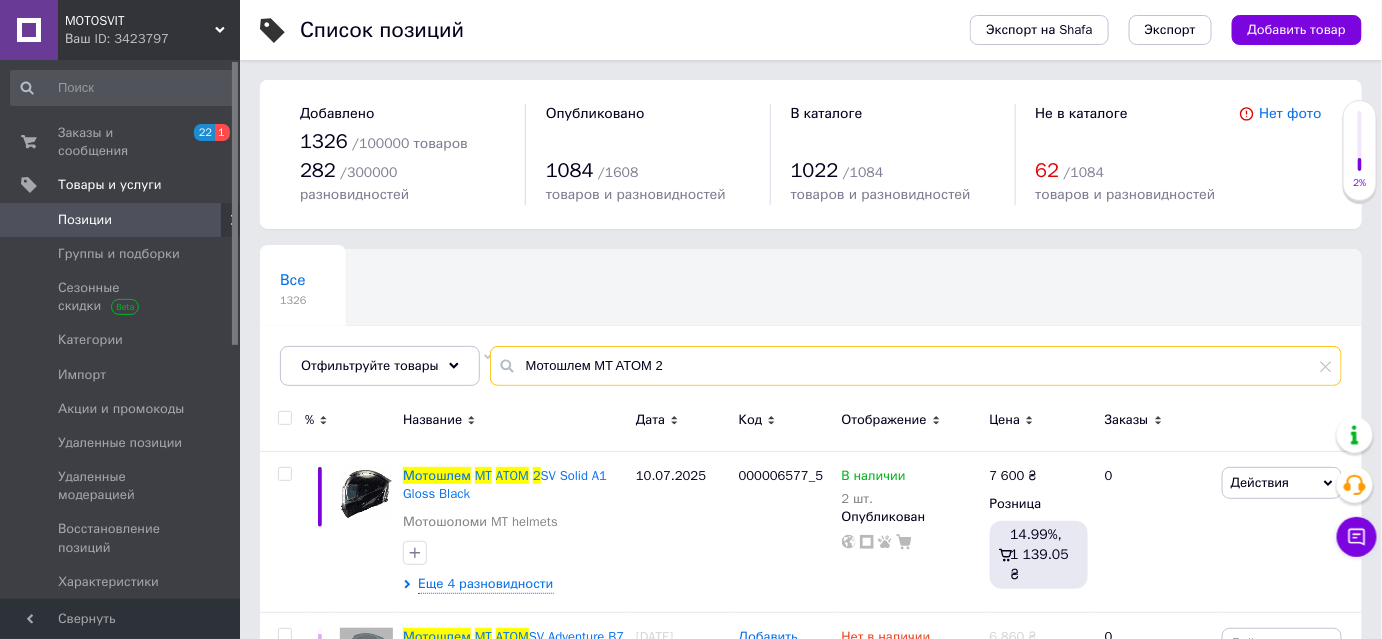 drag, startPoint x: 666, startPoint y: 345, endPoint x: 608, endPoint y: 340, distance: 58.21512 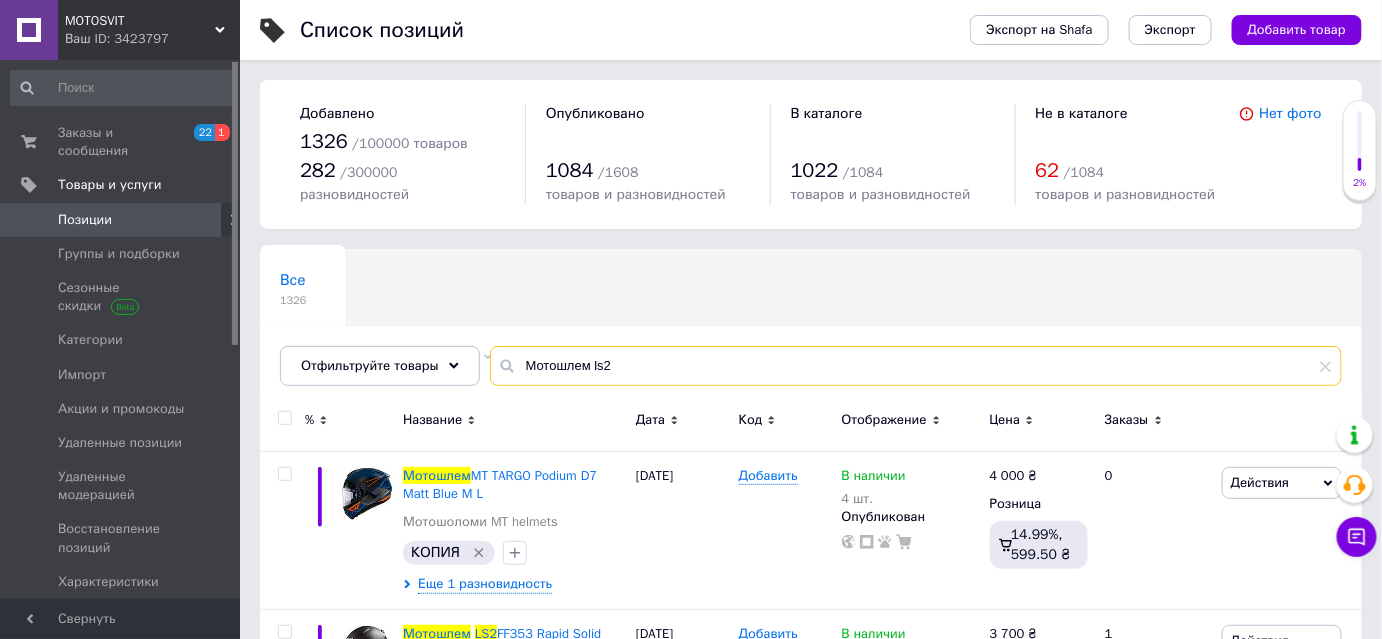 type on "Мотошлем ls2" 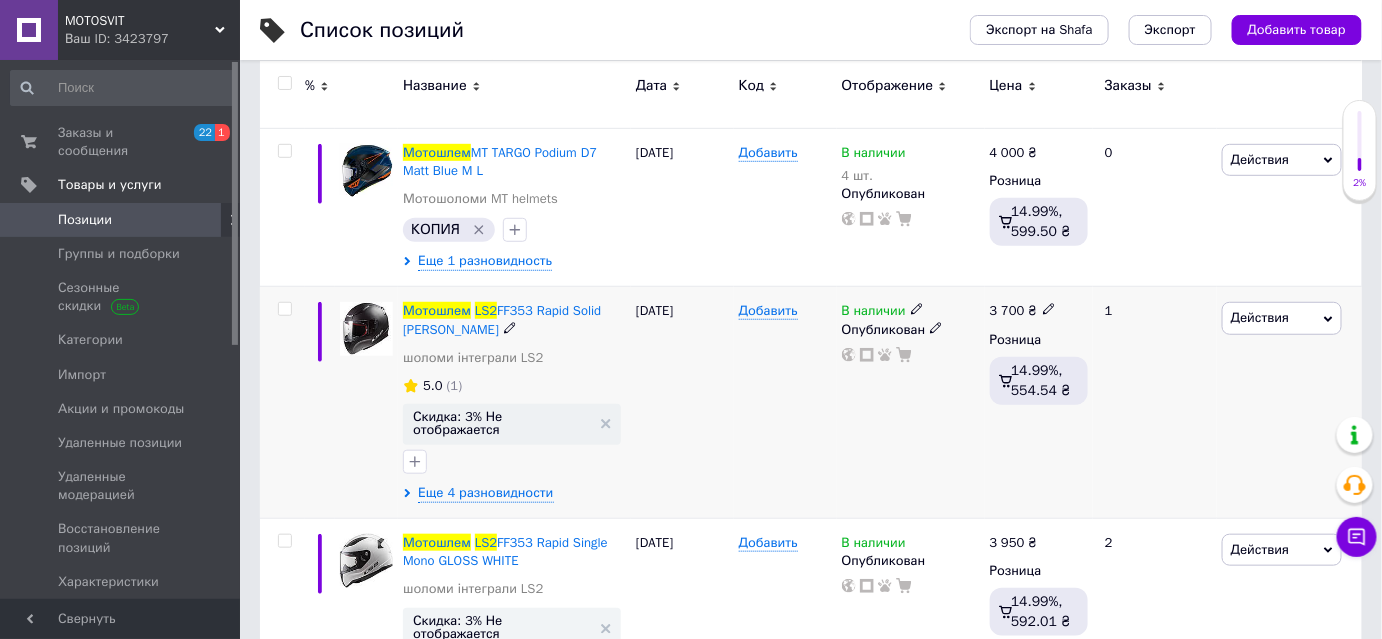 scroll, scrollTop: 363, scrollLeft: 0, axis: vertical 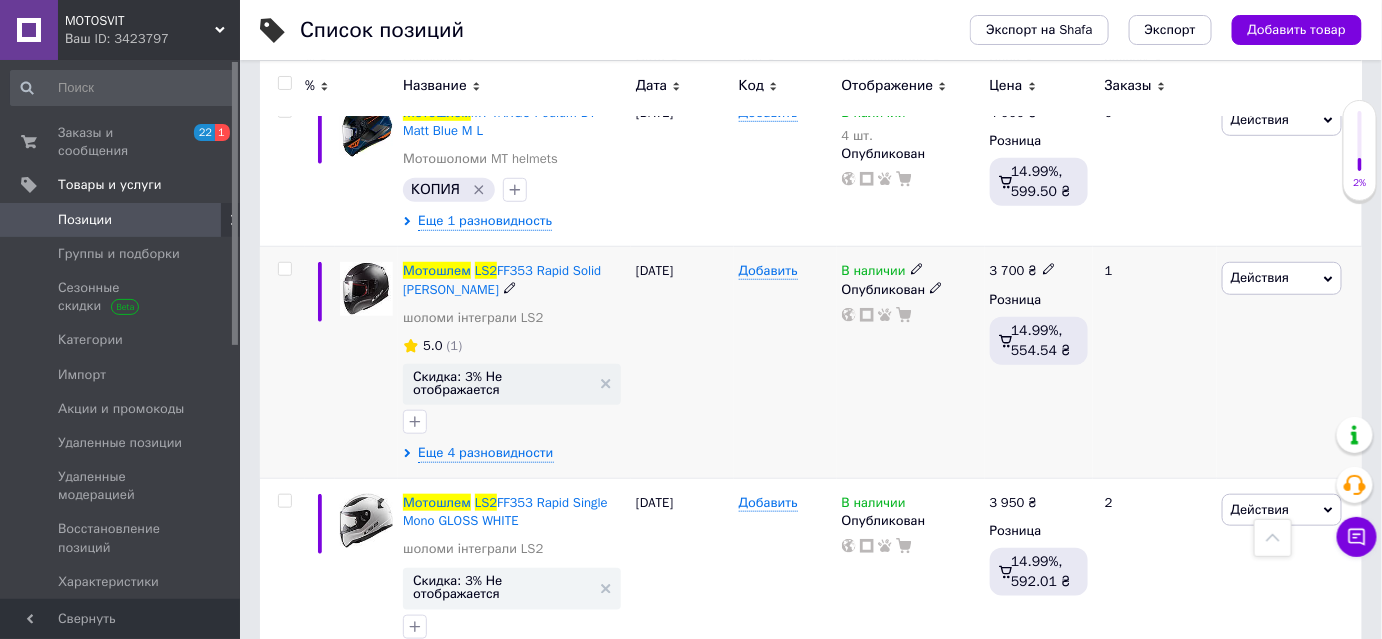 drag, startPoint x: 1050, startPoint y: 247, endPoint x: 1061, endPoint y: 247, distance: 11 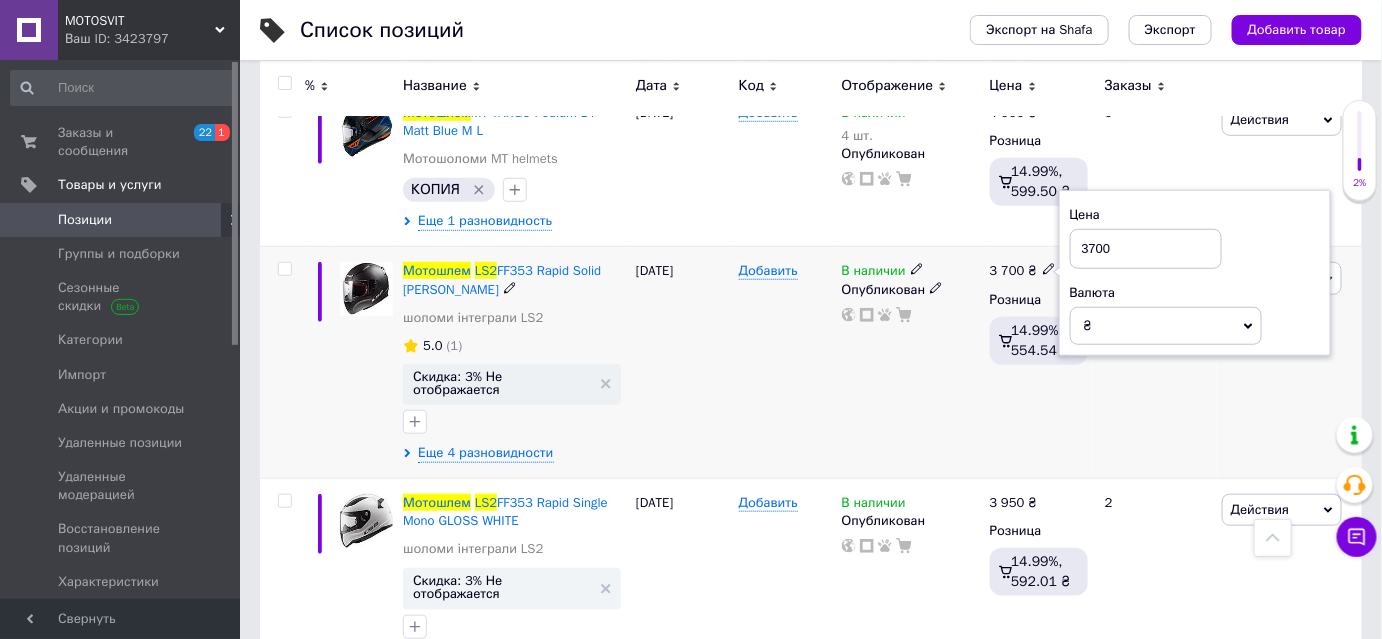 drag, startPoint x: 1113, startPoint y: 230, endPoint x: 1086, endPoint y: 229, distance: 27.018513 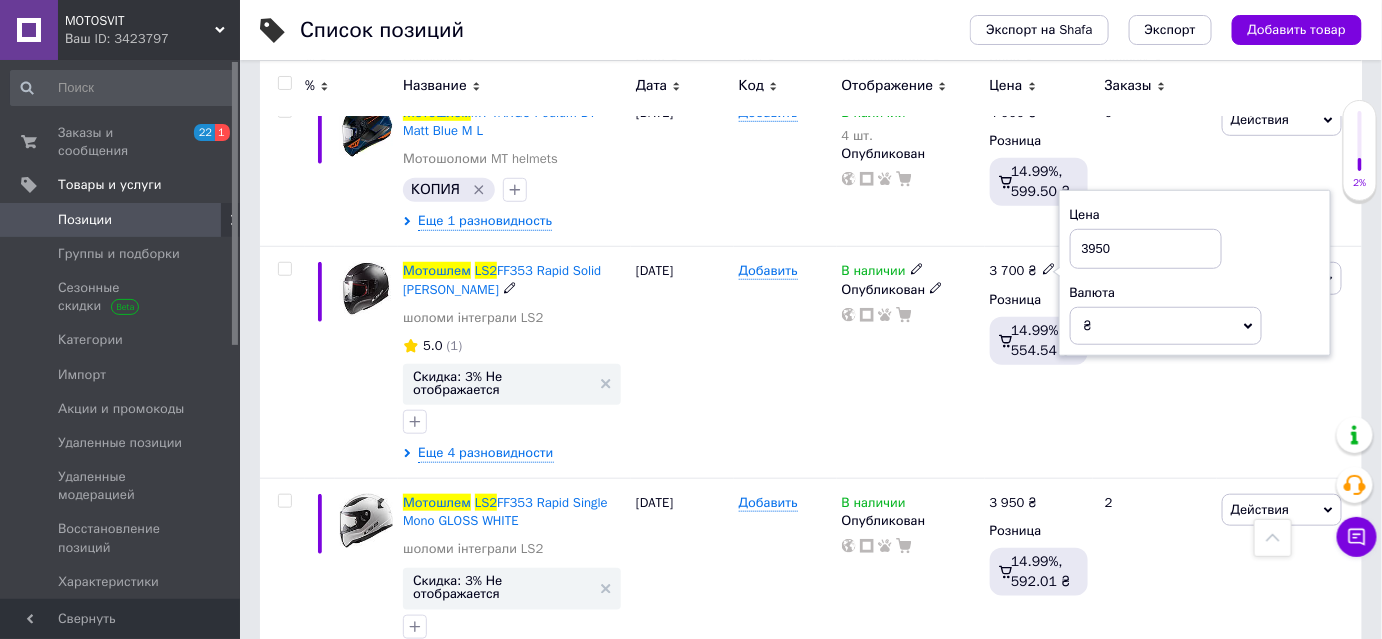 type on "3950" 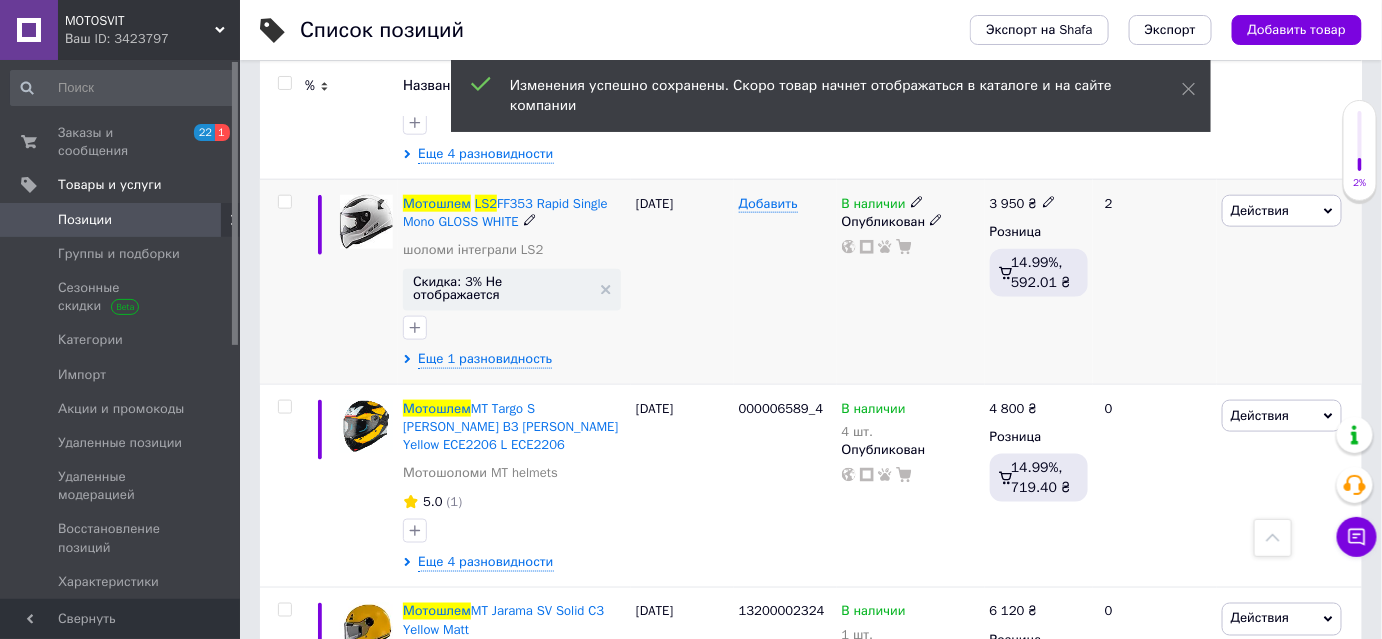scroll, scrollTop: 727, scrollLeft: 0, axis: vertical 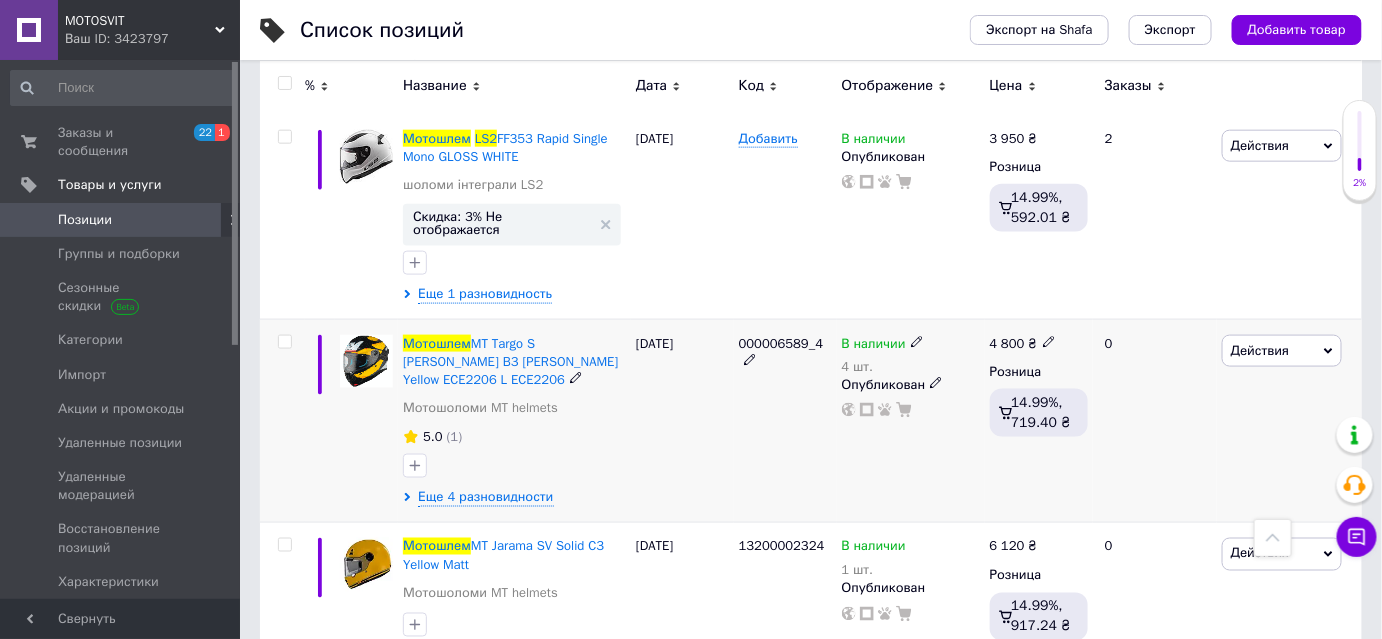 click 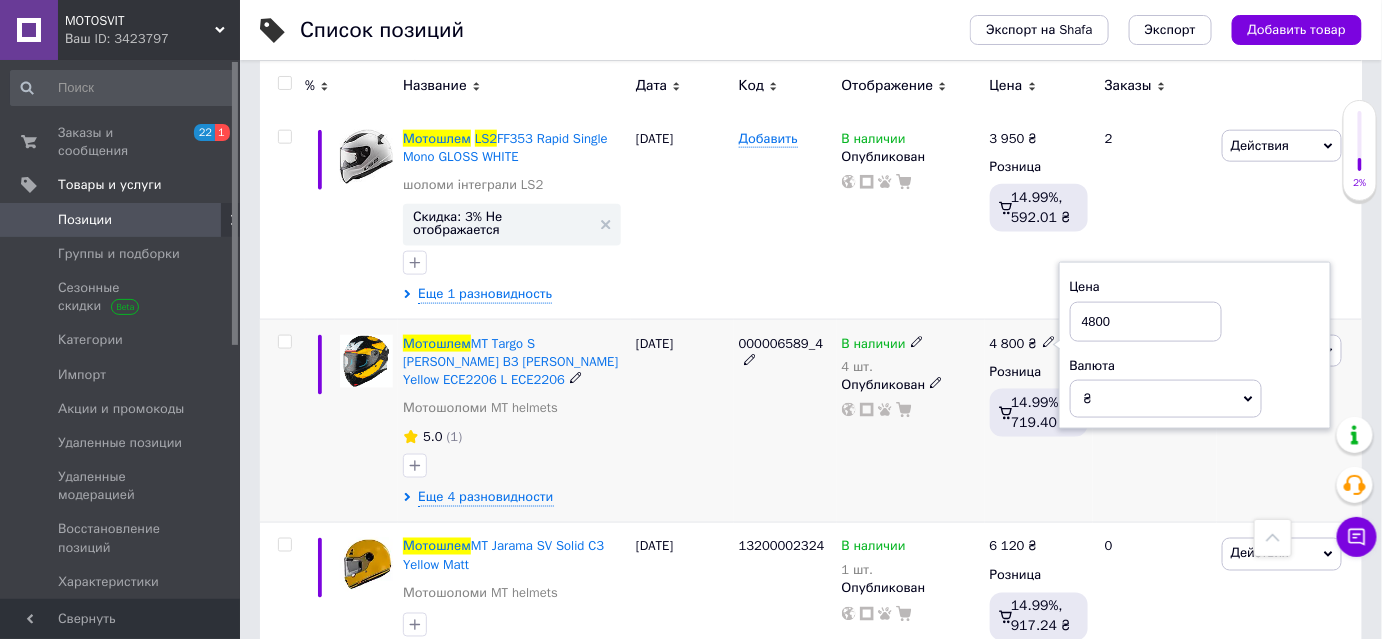 drag, startPoint x: 1112, startPoint y: 278, endPoint x: 1089, endPoint y: 279, distance: 23.021729 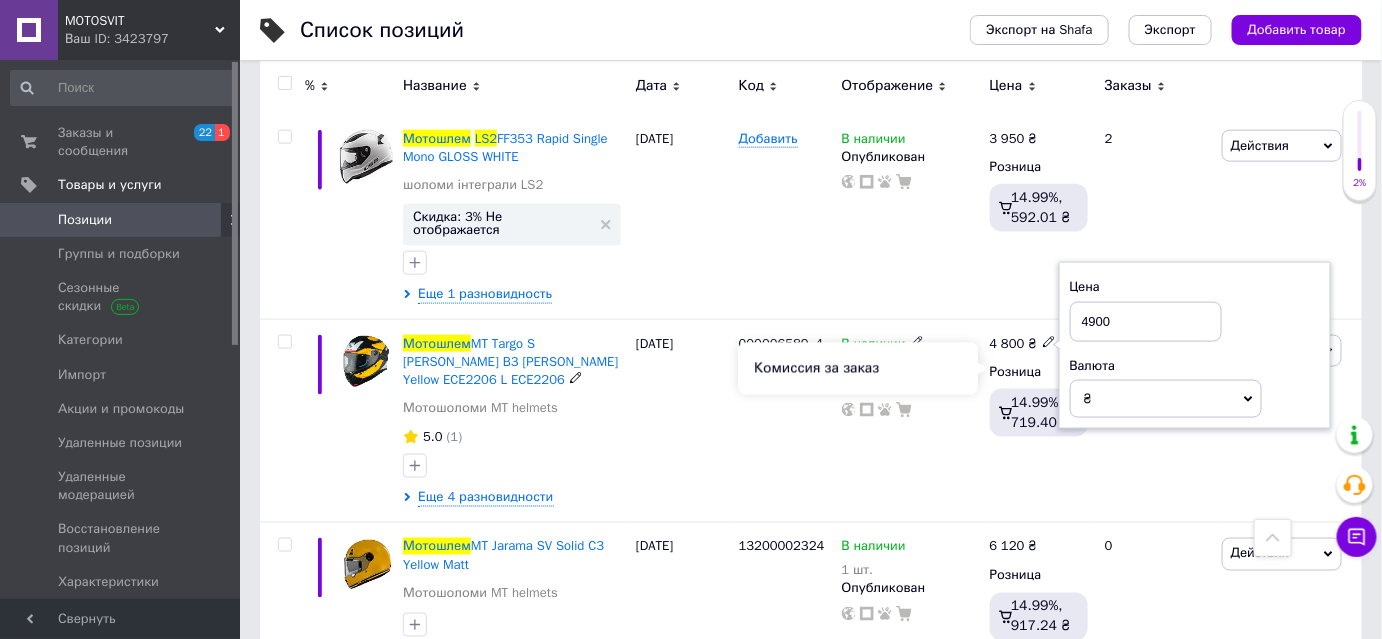 type on "4900" 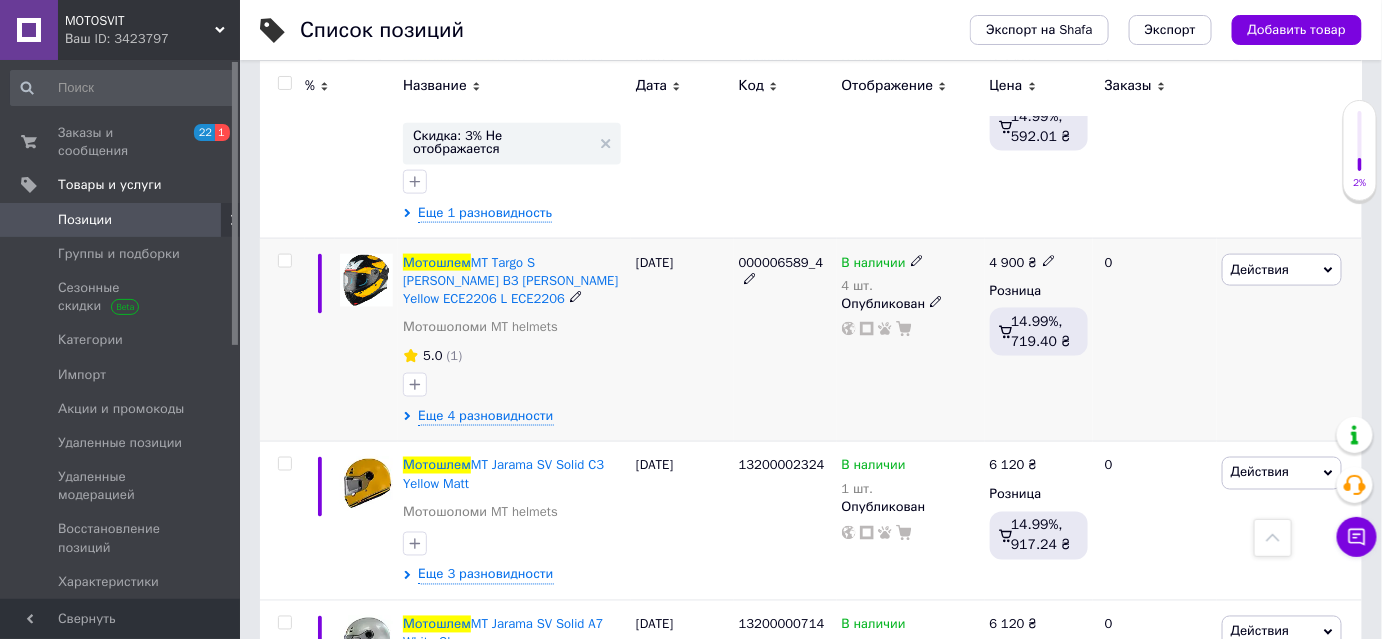 scroll, scrollTop: 909, scrollLeft: 0, axis: vertical 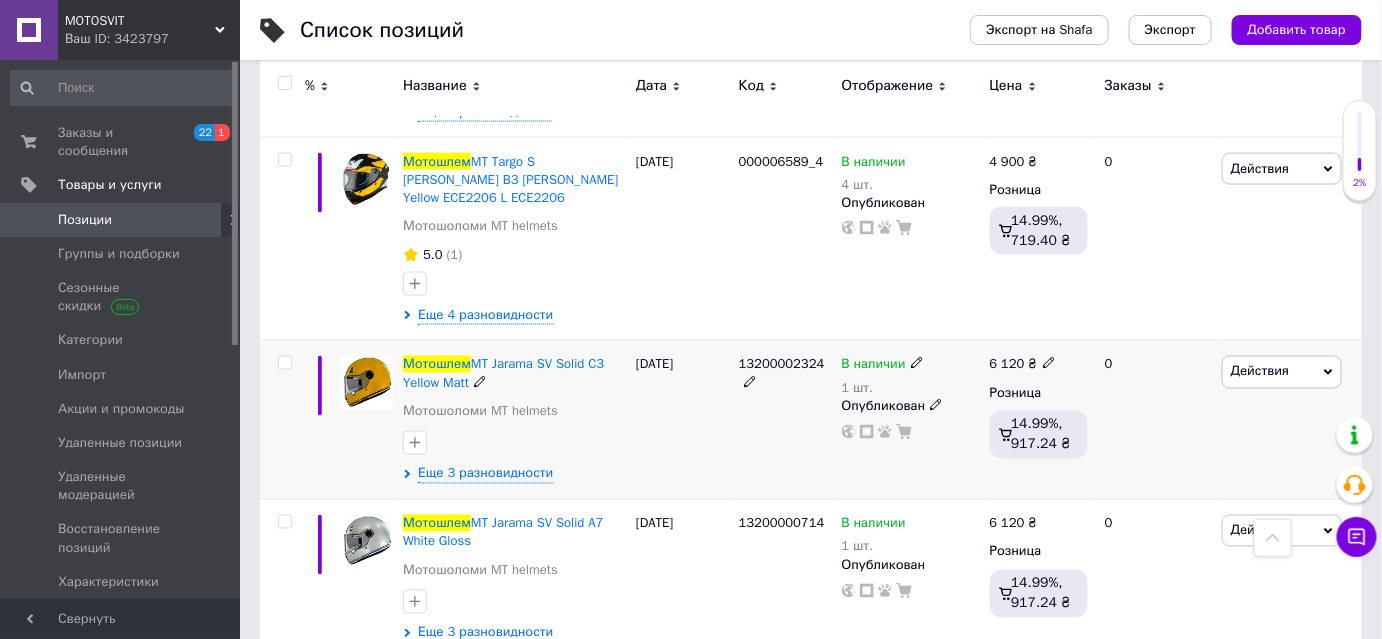 click on "6 120   ₴" at bounding box center [1039, 365] 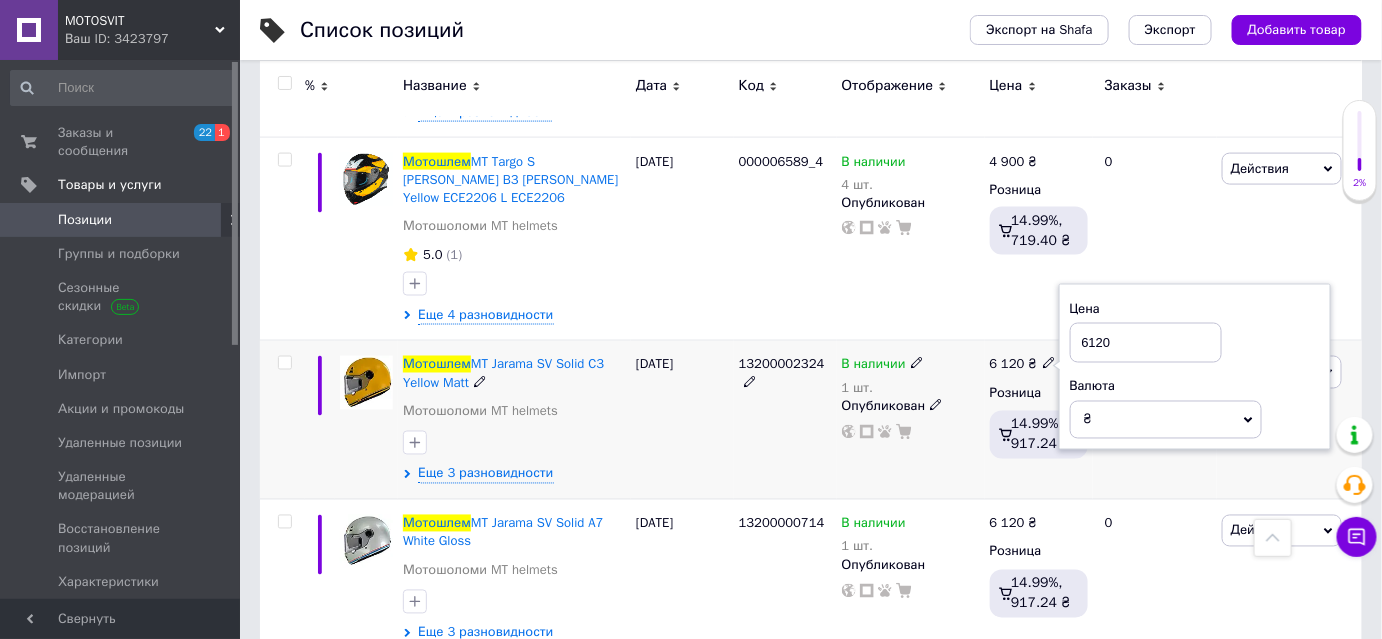 drag, startPoint x: 1122, startPoint y: 276, endPoint x: 1085, endPoint y: 281, distance: 37.336308 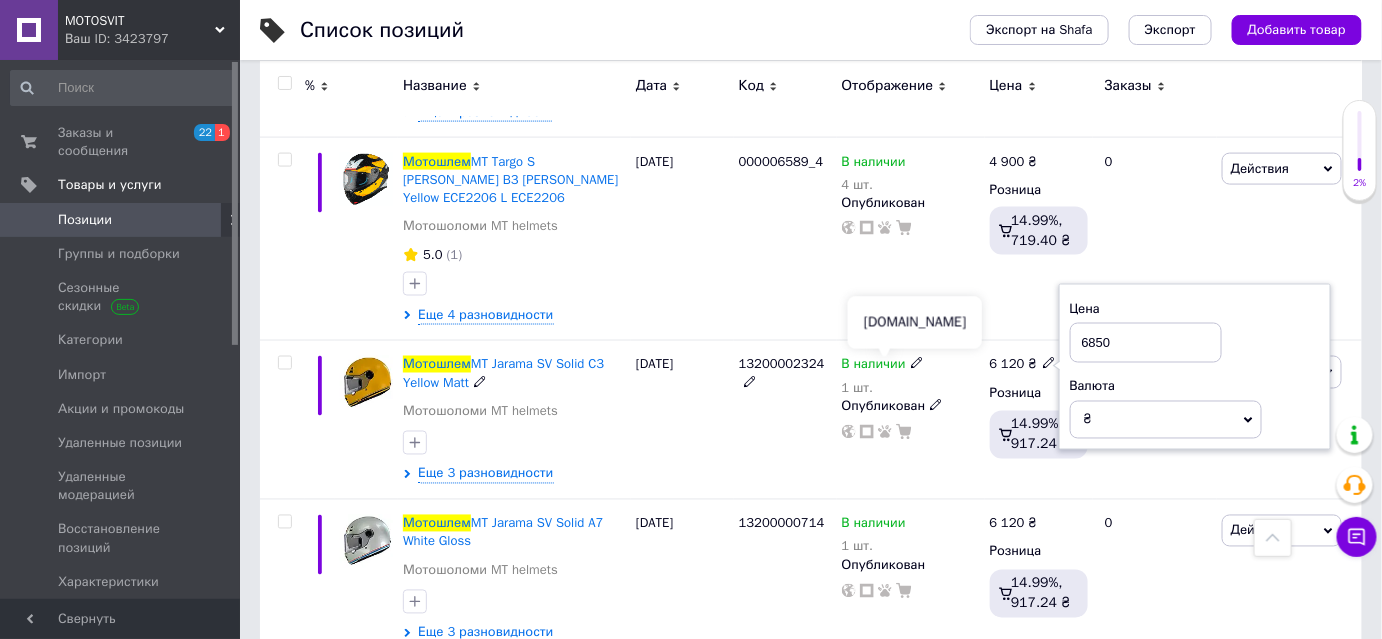 type on "6850" 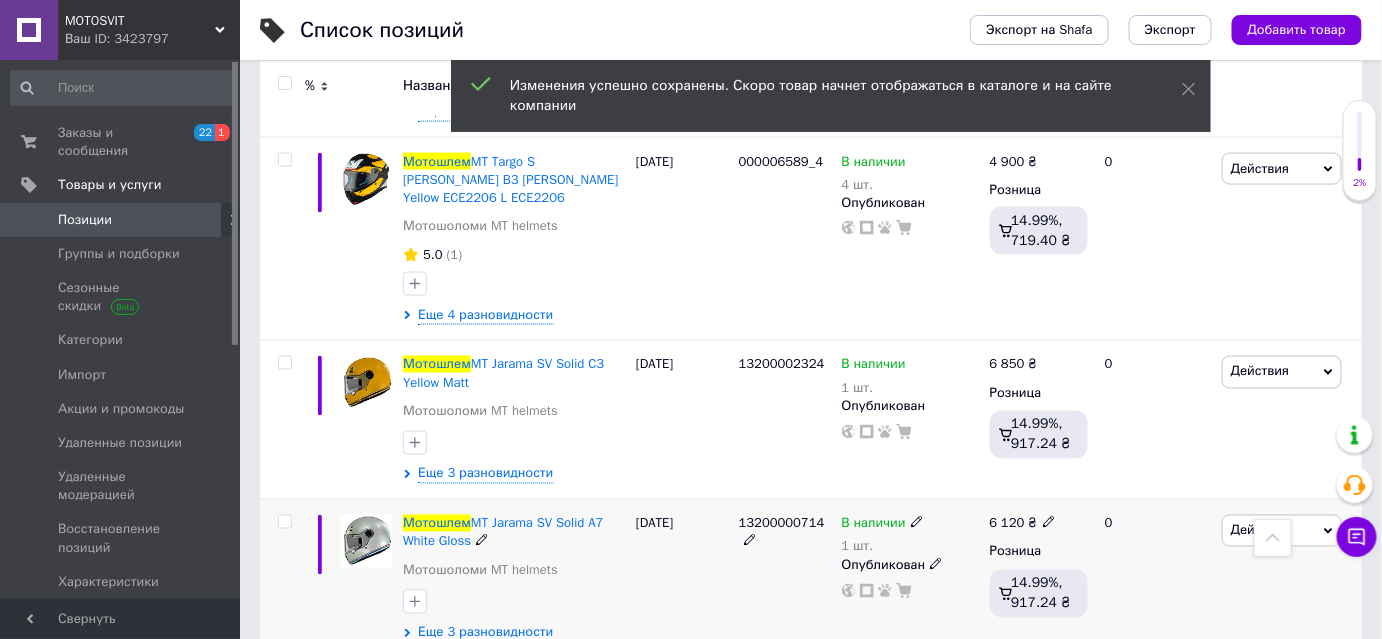scroll, scrollTop: 1090, scrollLeft: 0, axis: vertical 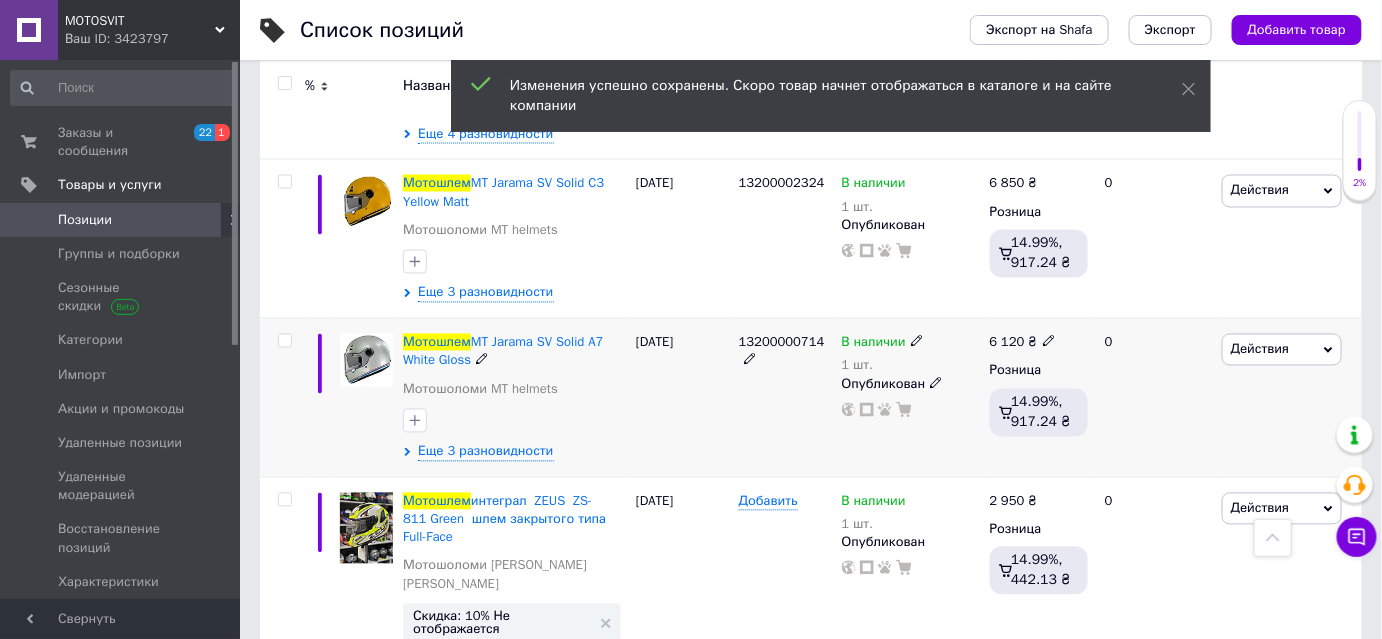 click 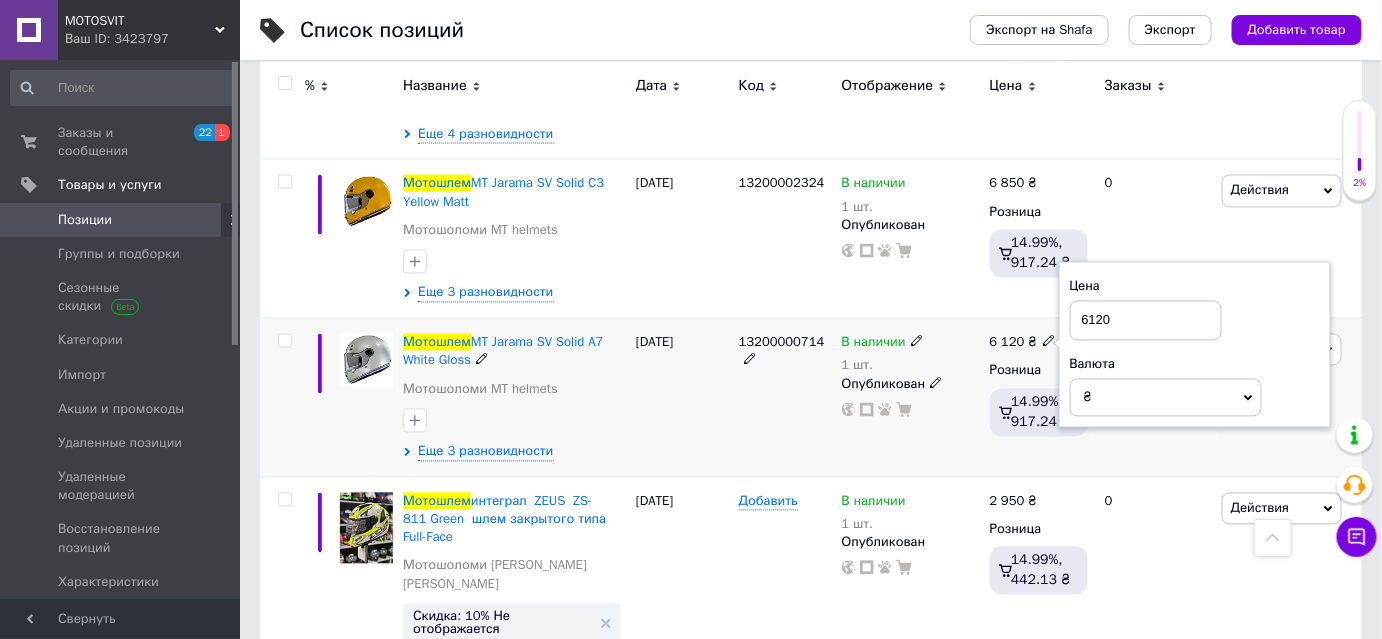 drag, startPoint x: 1102, startPoint y: 252, endPoint x: 1090, endPoint y: 254, distance: 12.165525 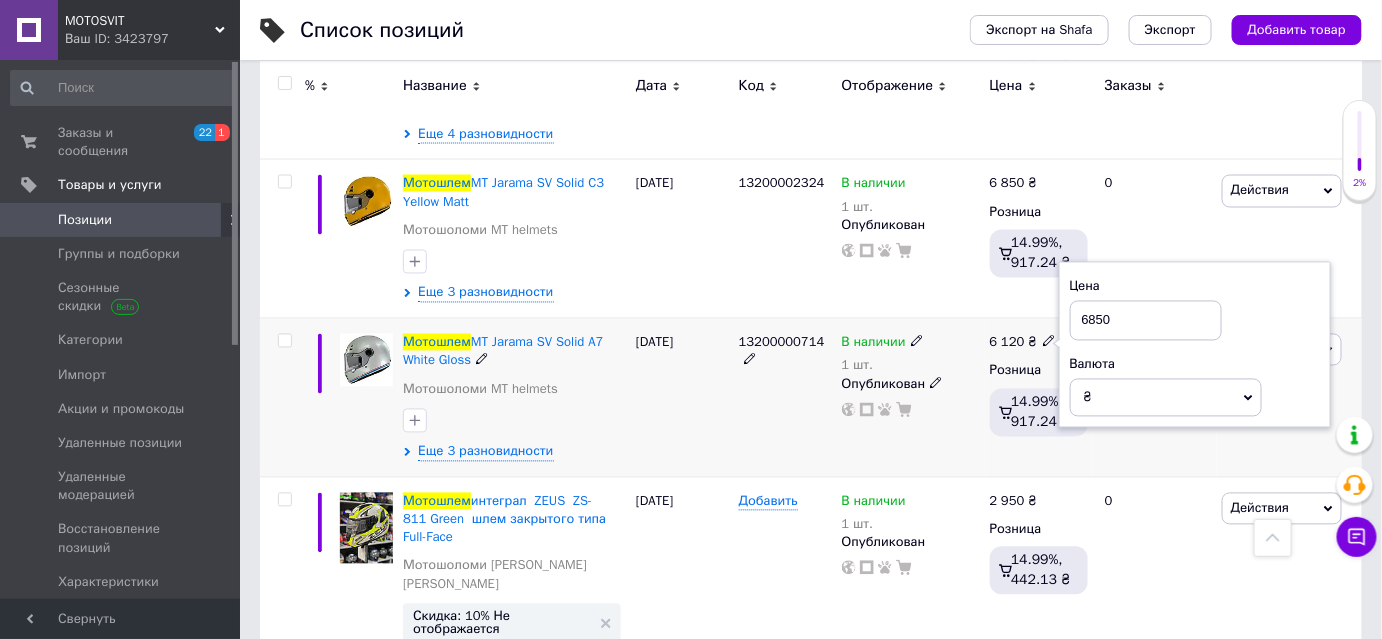 type on "6850" 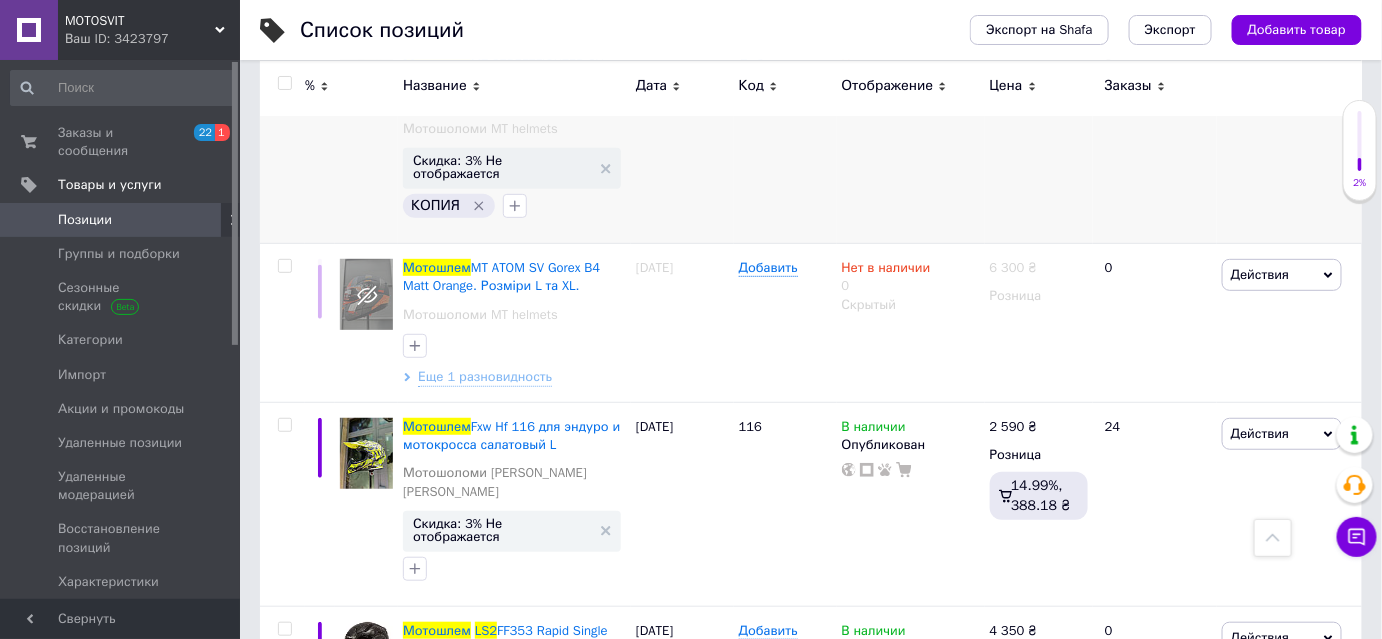 scroll, scrollTop: 2727, scrollLeft: 0, axis: vertical 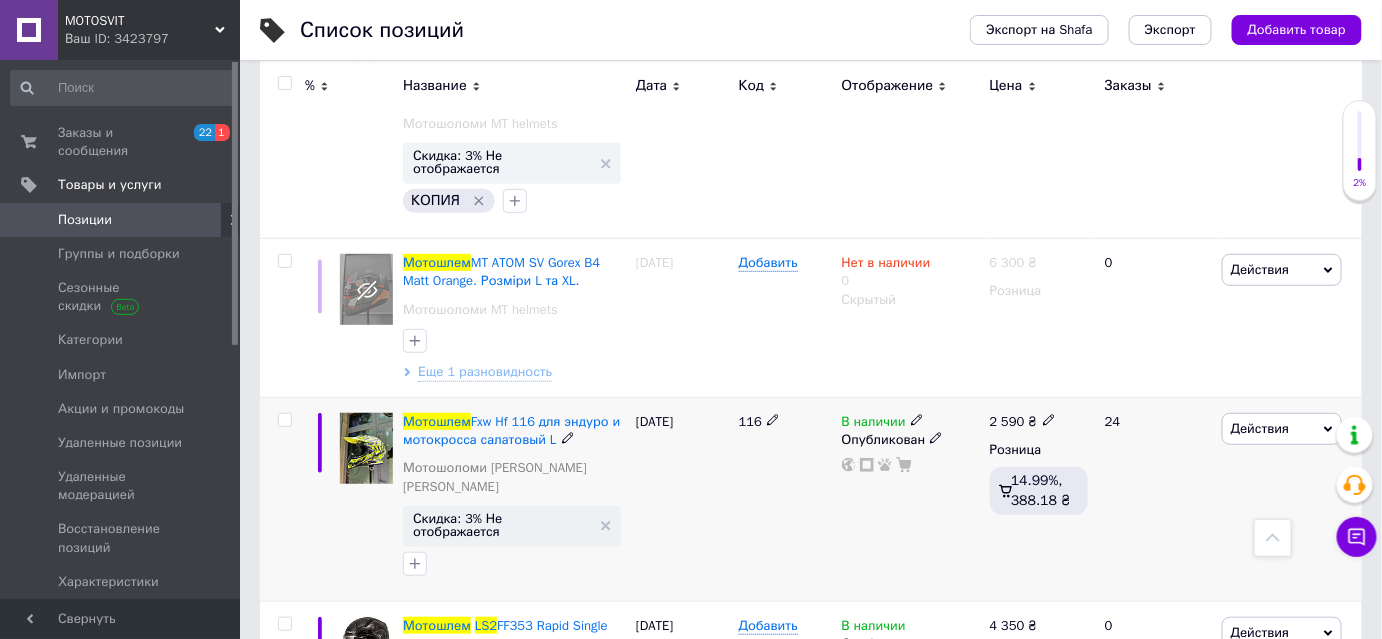 click 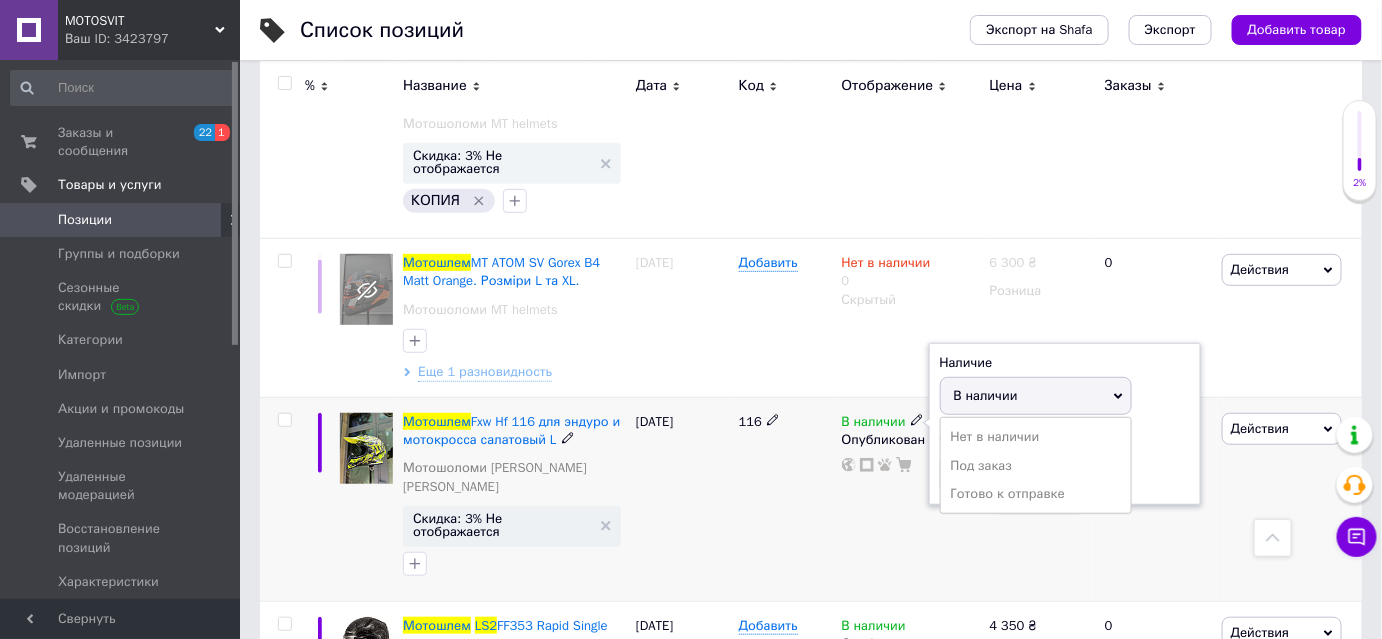 drag, startPoint x: 1016, startPoint y: 260, endPoint x: 1016, endPoint y: 298, distance: 38 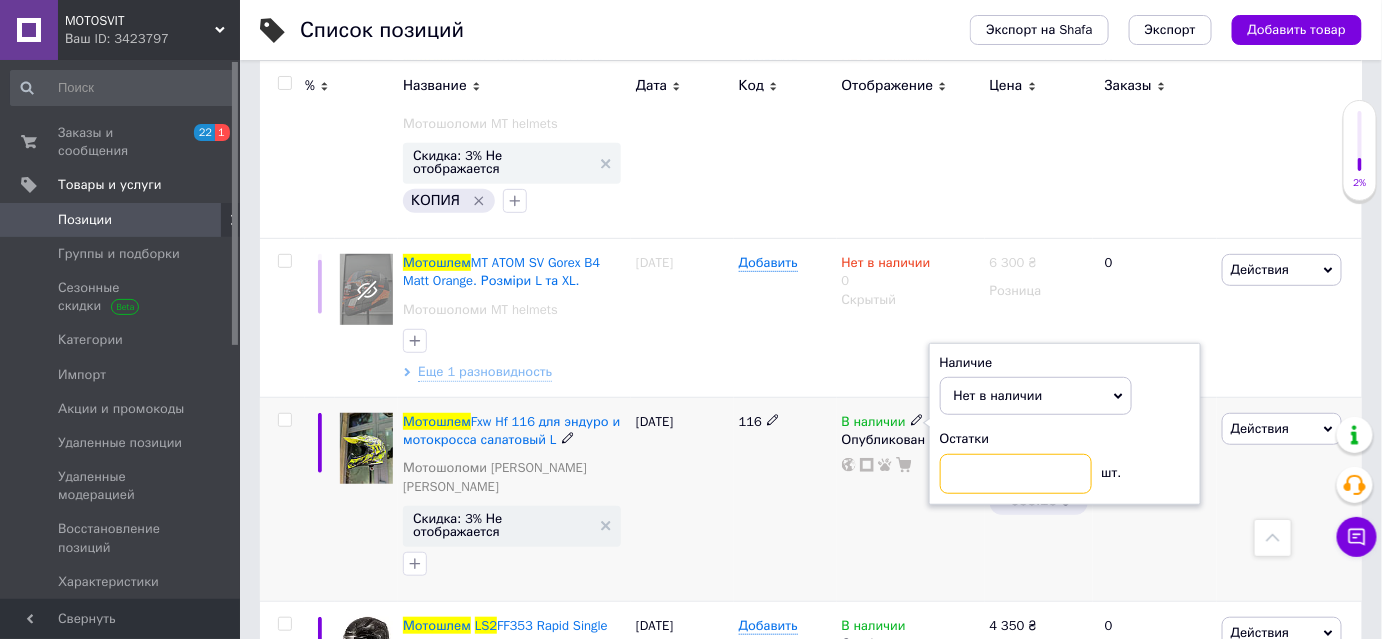 click at bounding box center (1016, 474) 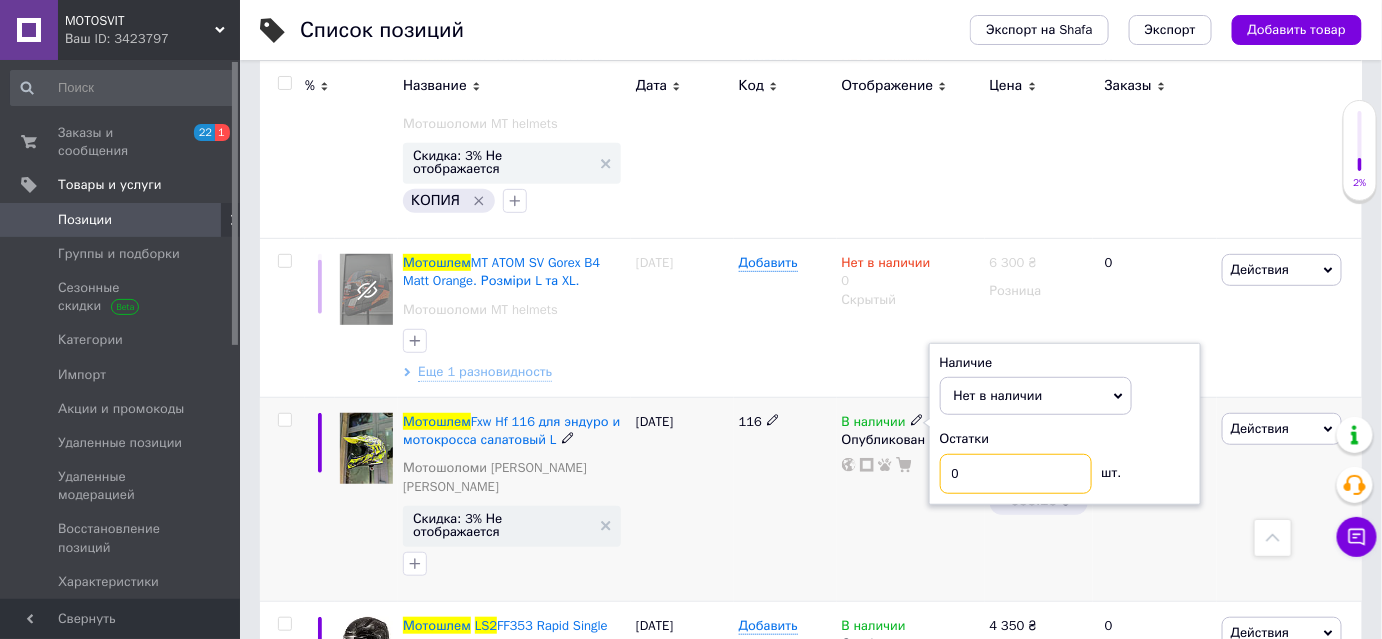 type on "0" 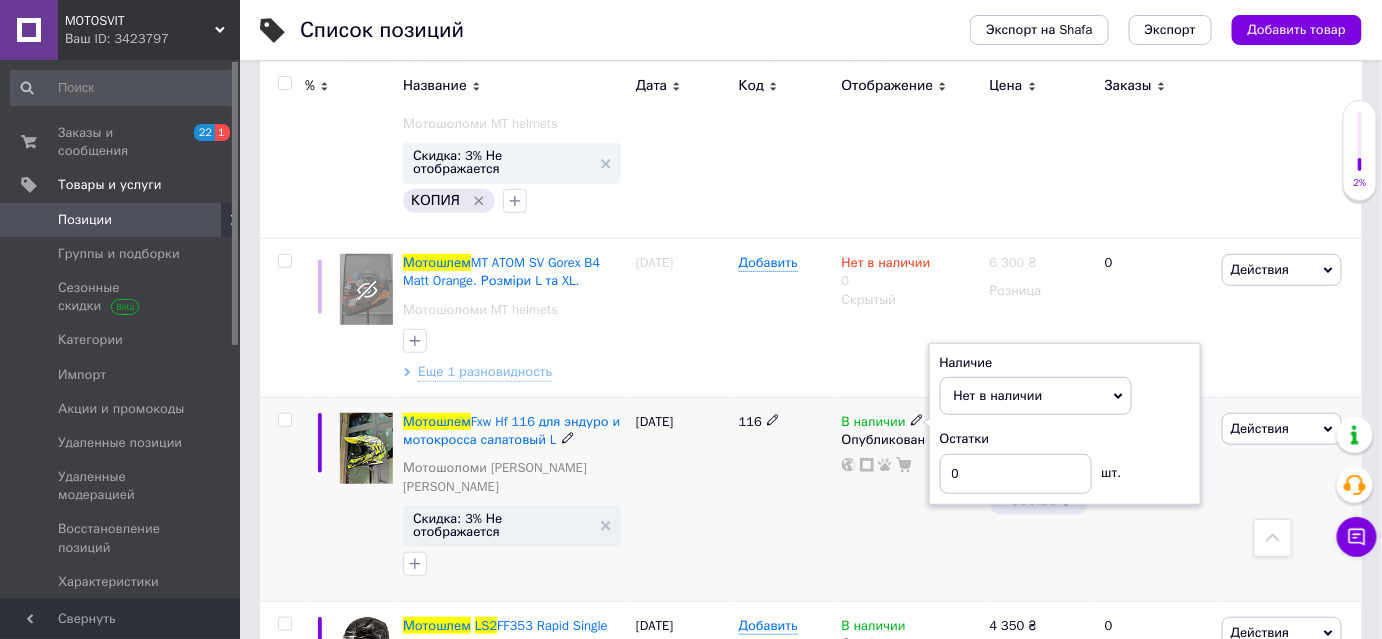 click on "116" at bounding box center (785, 500) 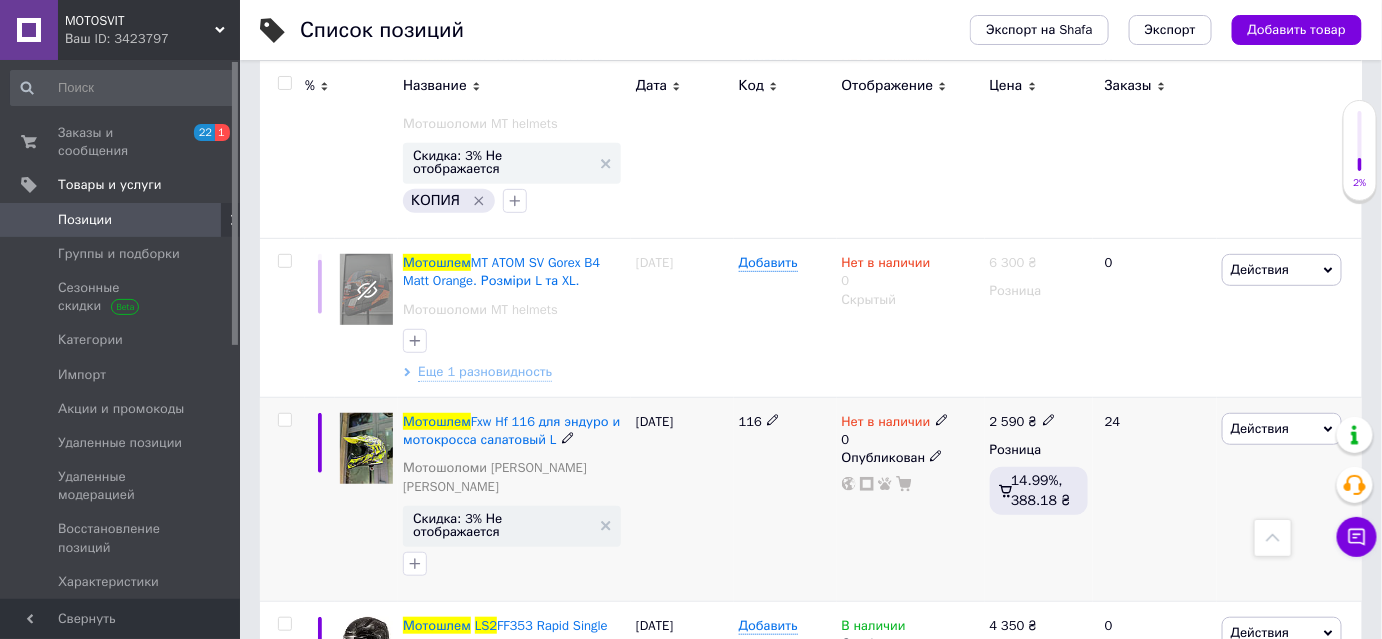 scroll, scrollTop: 3000, scrollLeft: 0, axis: vertical 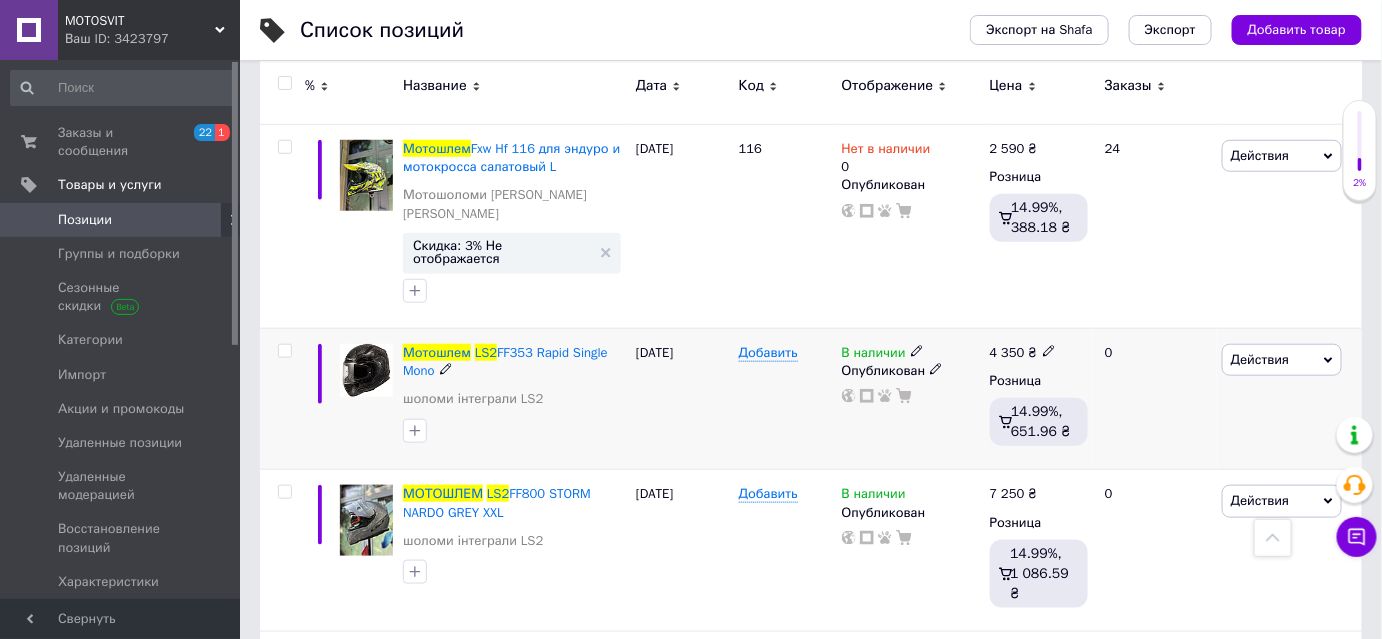 click at bounding box center [366, 370] 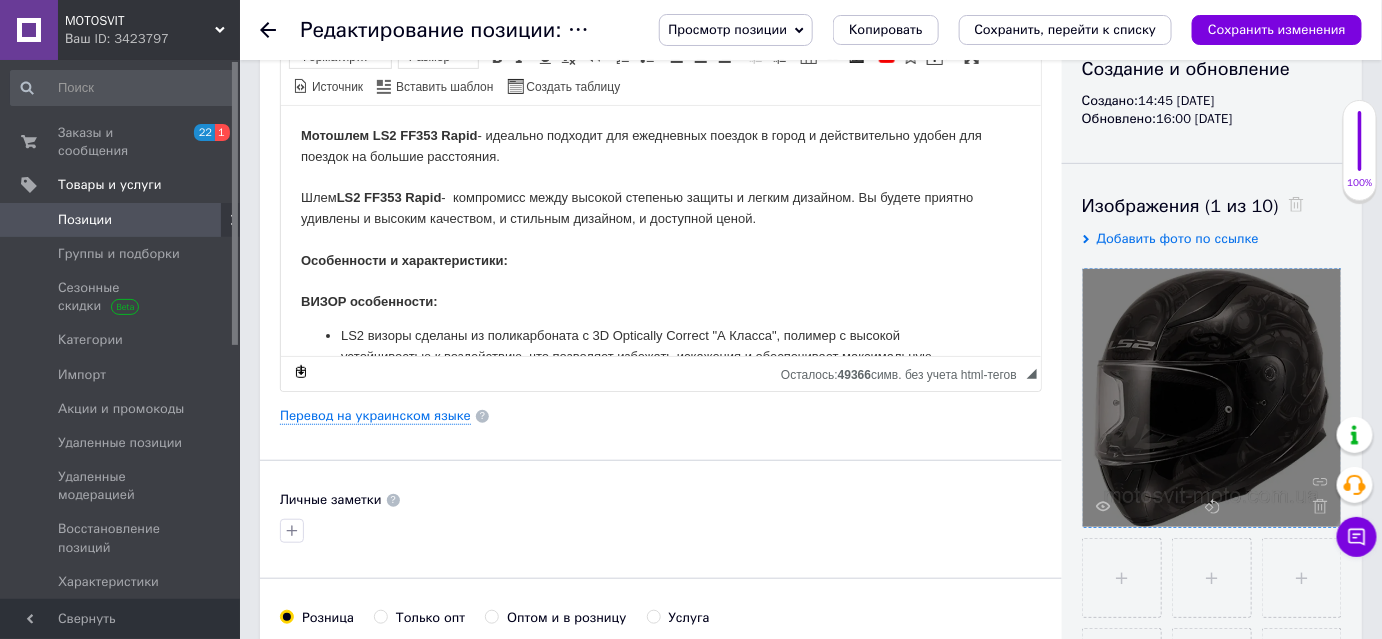 scroll, scrollTop: 272, scrollLeft: 0, axis: vertical 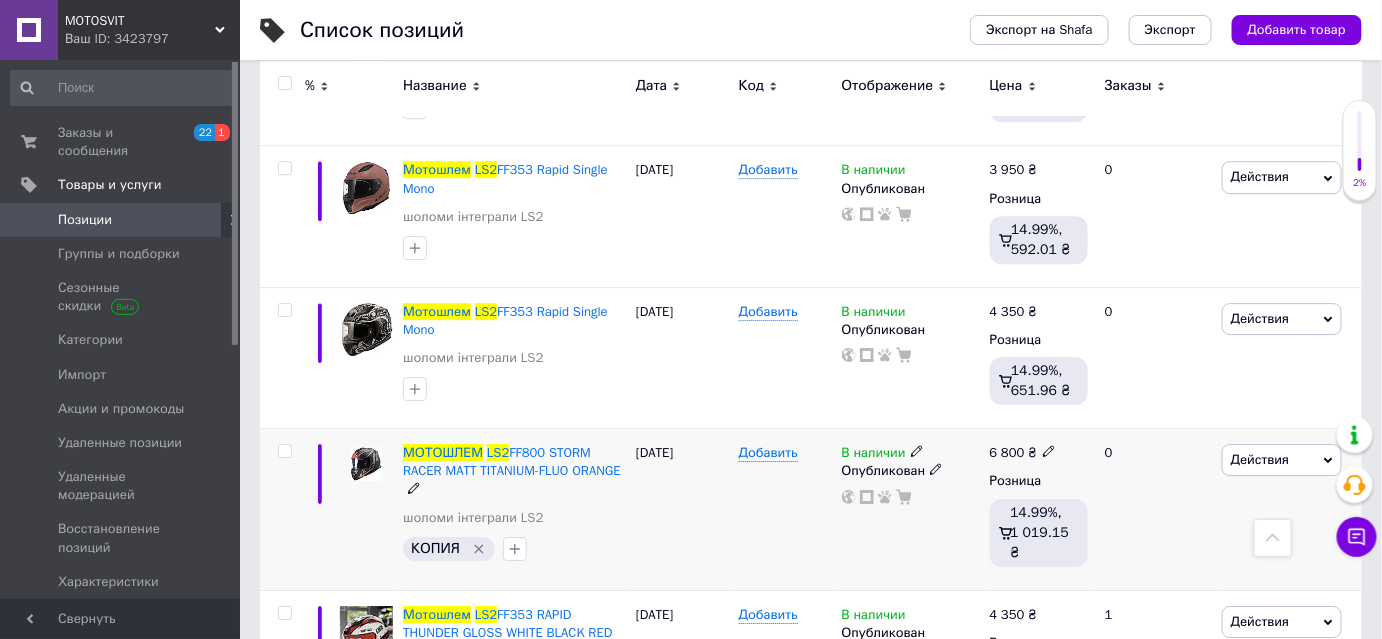 click 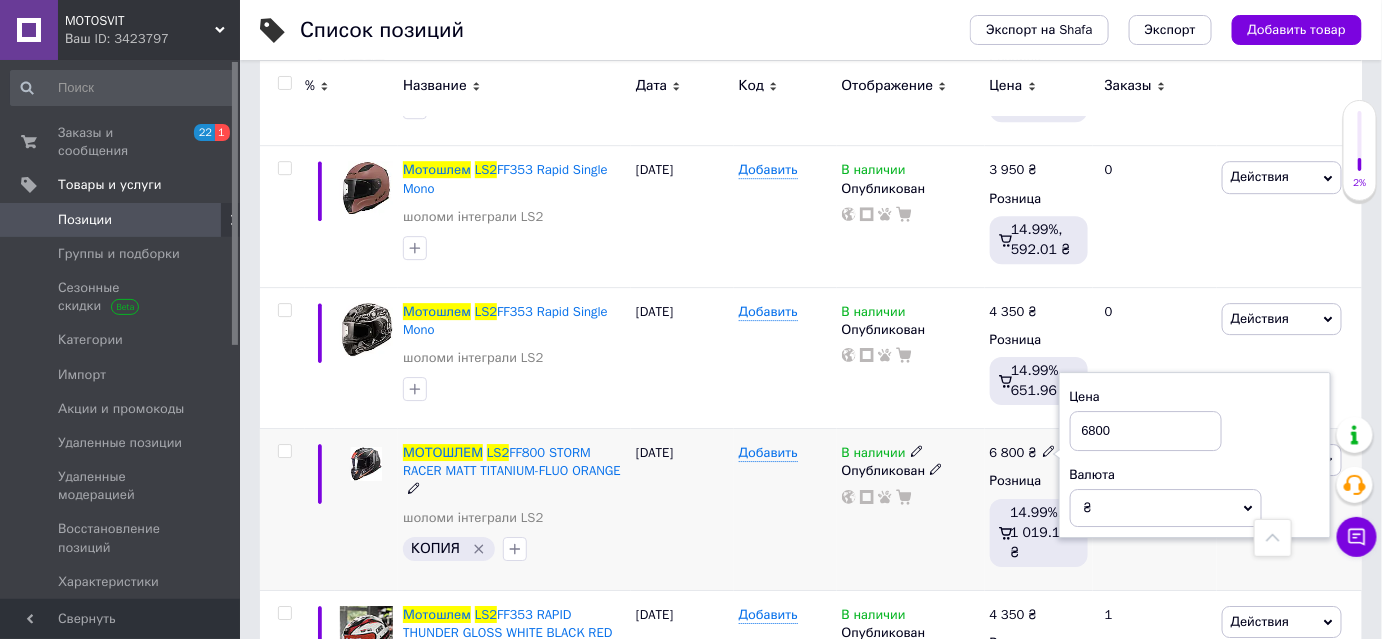 drag, startPoint x: 1090, startPoint y: 333, endPoint x: 1048, endPoint y: 328, distance: 42.296574 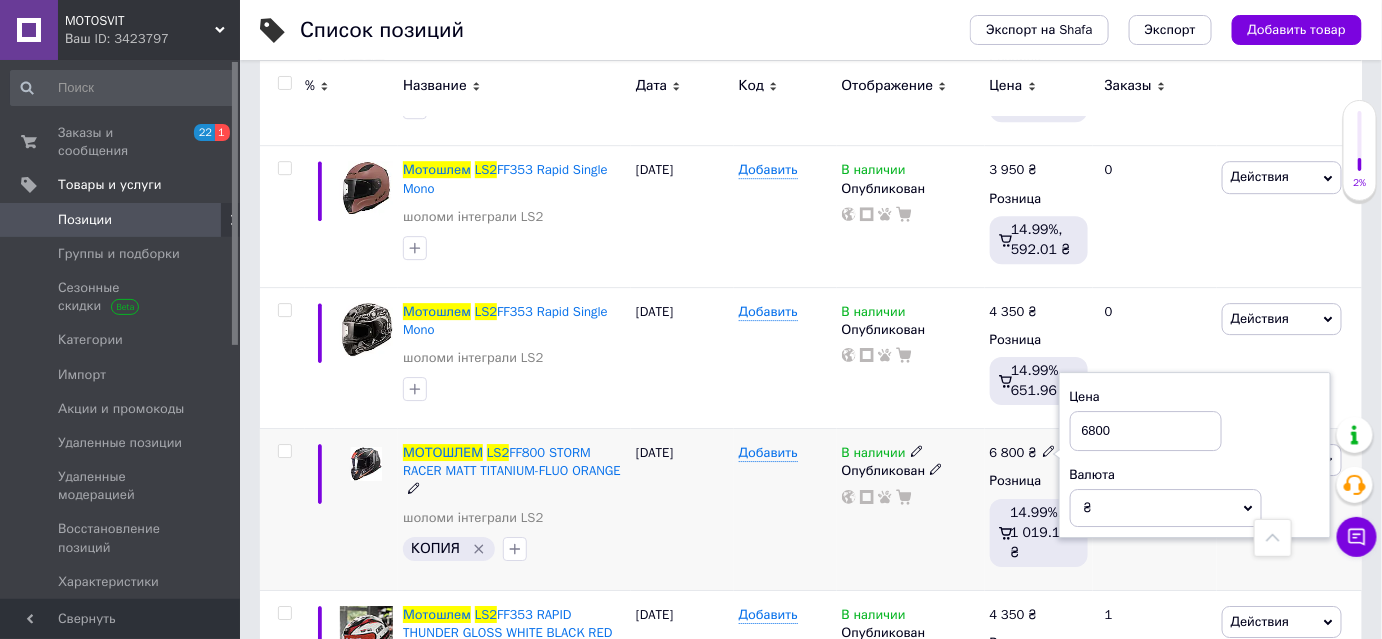 click on "% Название Дата Код Отображение Цена Заказы Мотошлем   LS2  FF353 Rapid Single Mono  GLOSS WHITE шоломи інтеграли LS2 Скидка: 3% Не отображается Еще 1 разновидность [DATE] Добавить В наличии Опубликован 3 950   ₴ Розница 14.99%, 592.01 ₴ 2 Действия Редактировать Поднять в начало группы Копировать Скидка Подарок Сопутствующие Скрыть Ярлык Добавить на витрину Добавить в кампанию Каталог ProSale Удалить Мотошлем   LS2  FF353 Rapid Solid [PERSON_NAME] шоломи інтеграли LS2 5.0 (1) Скидка: 3% Не отображается Еще 4 разновидности [DATE] Добавить В наличии Опубликован 3 950   ₴ Розница 14.99%, 592.01 ₴ 1 Действия Редактировать   LS2" at bounding box center [811, 6512] 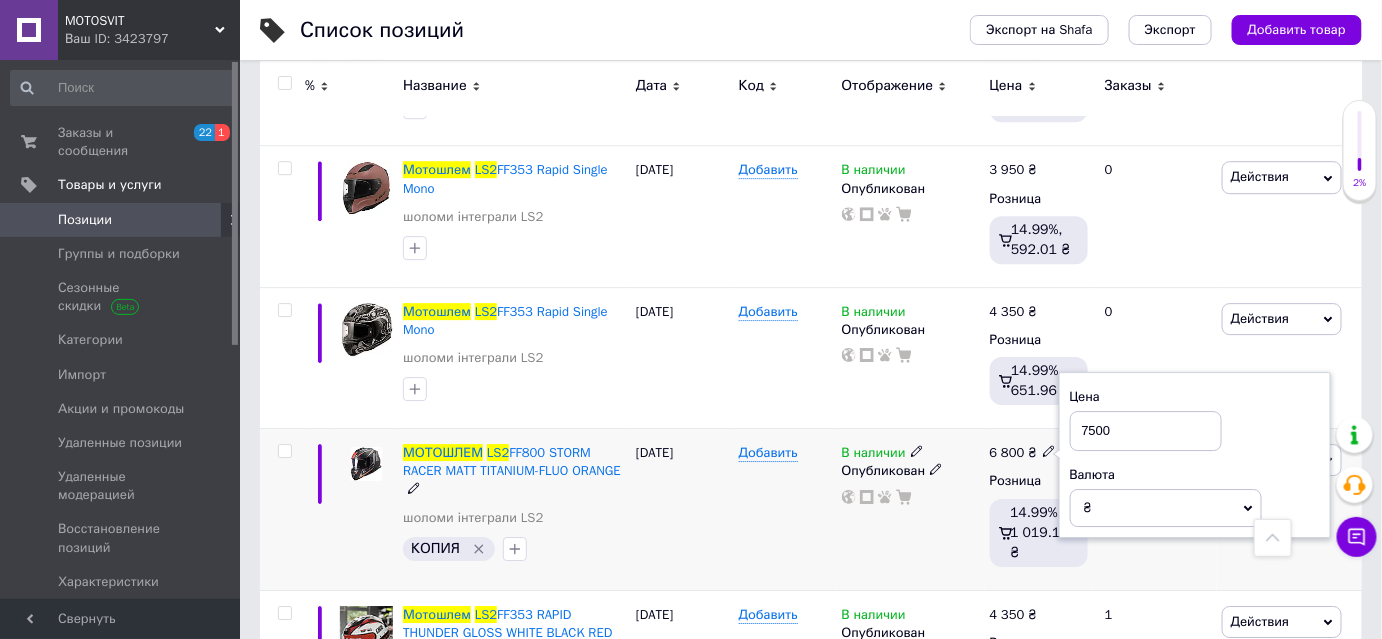 type on "7500" 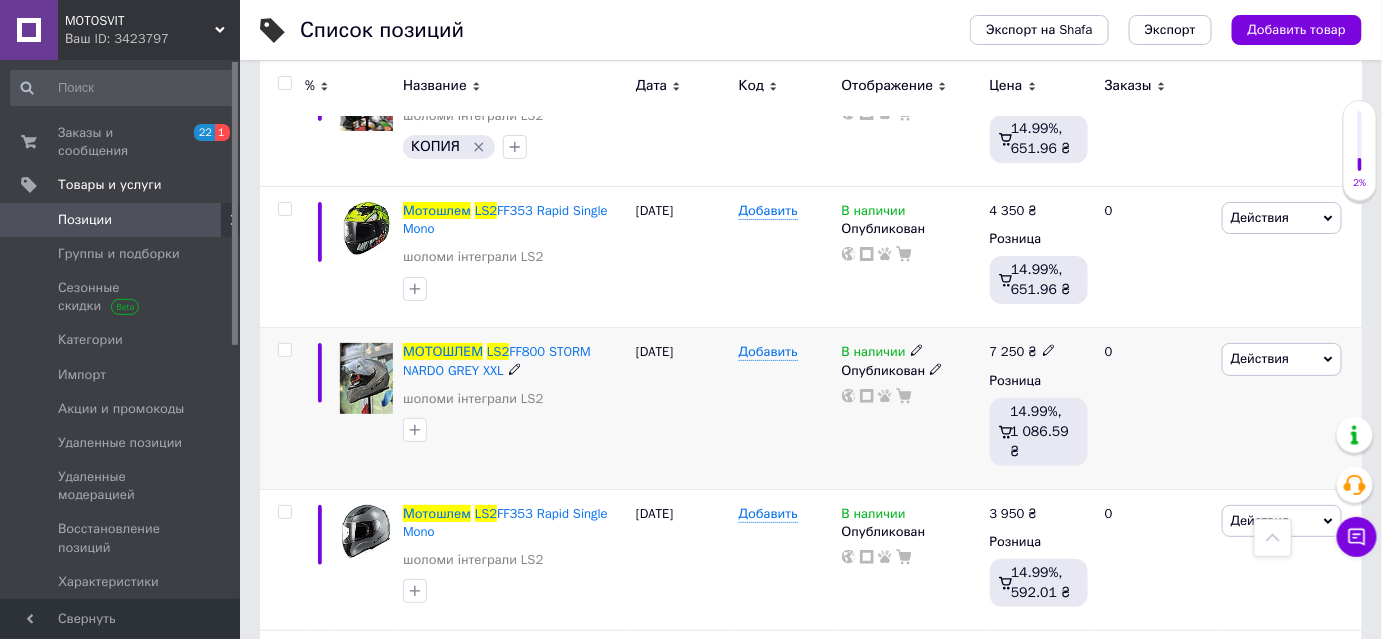 scroll, scrollTop: 2545, scrollLeft: 0, axis: vertical 